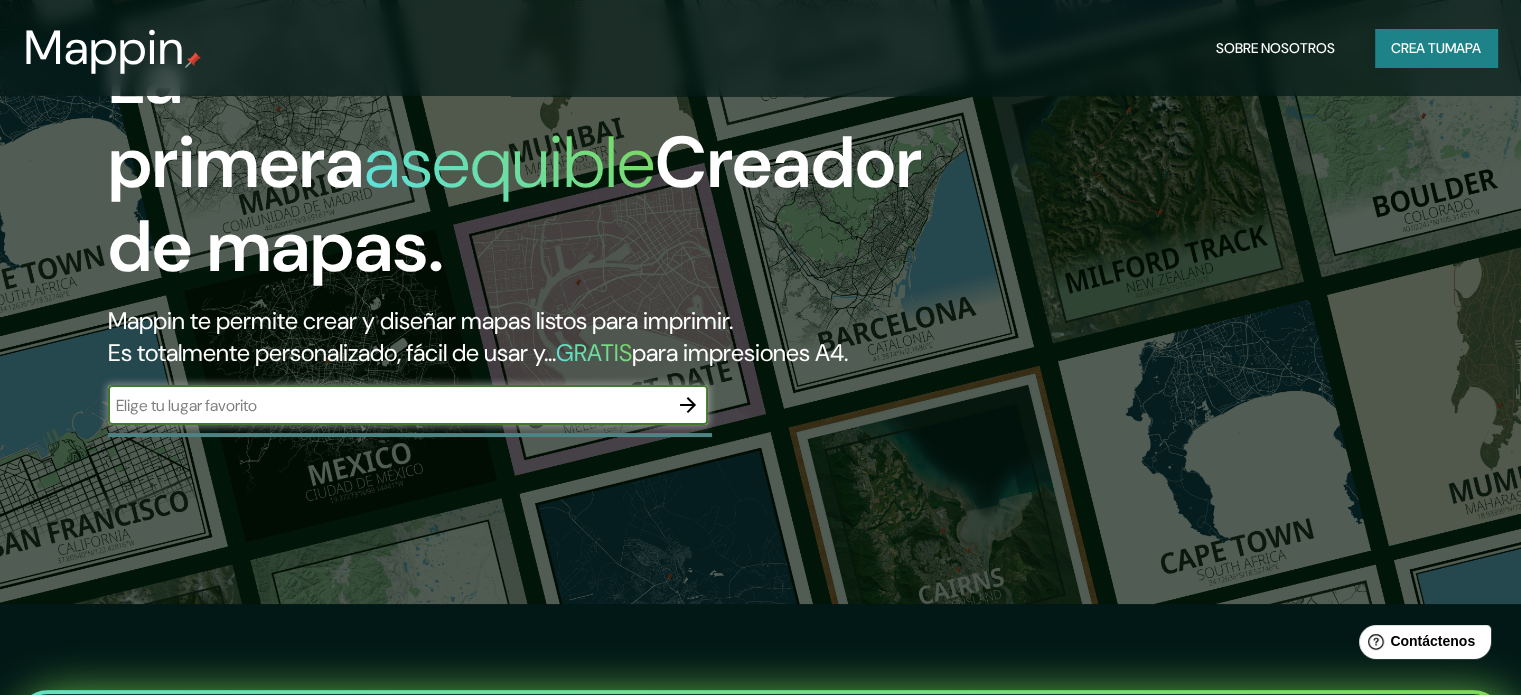 scroll, scrollTop: 148, scrollLeft: 0, axis: vertical 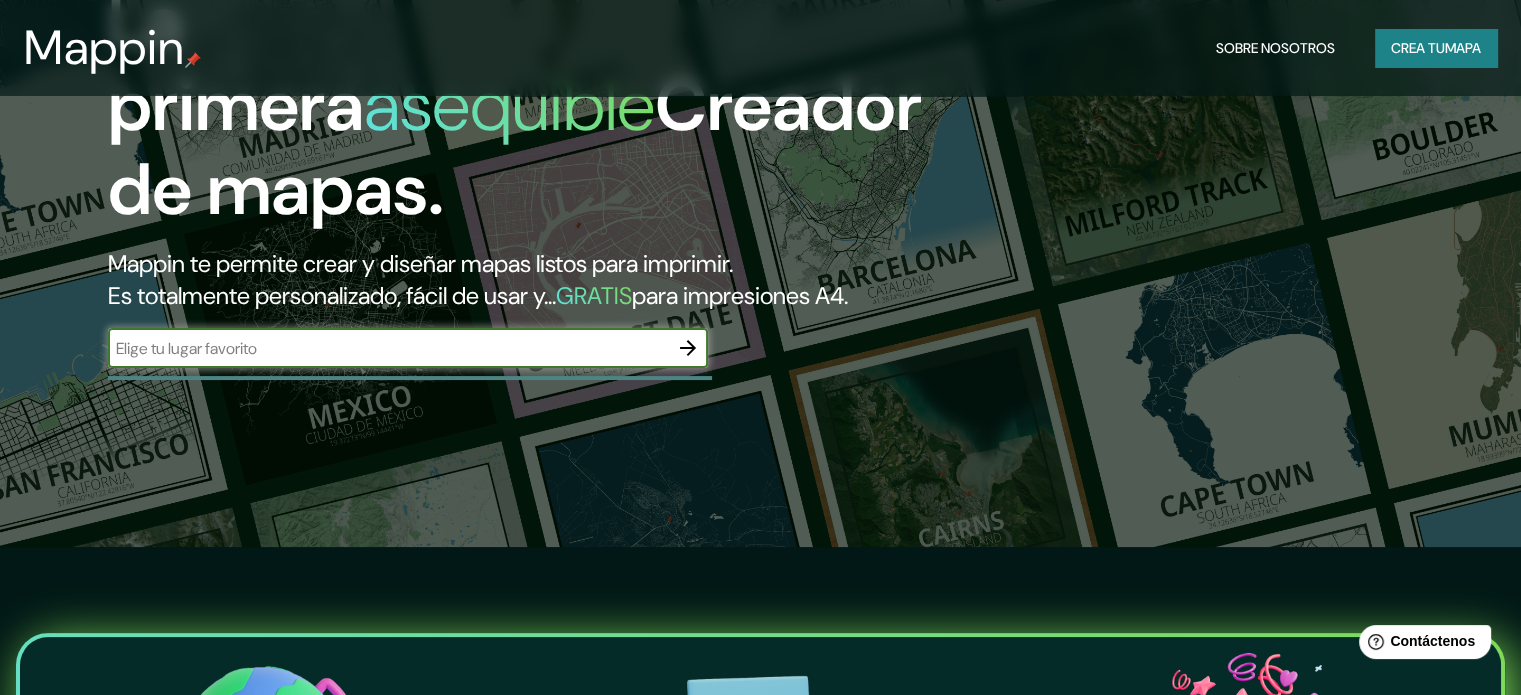 click at bounding box center [388, 348] 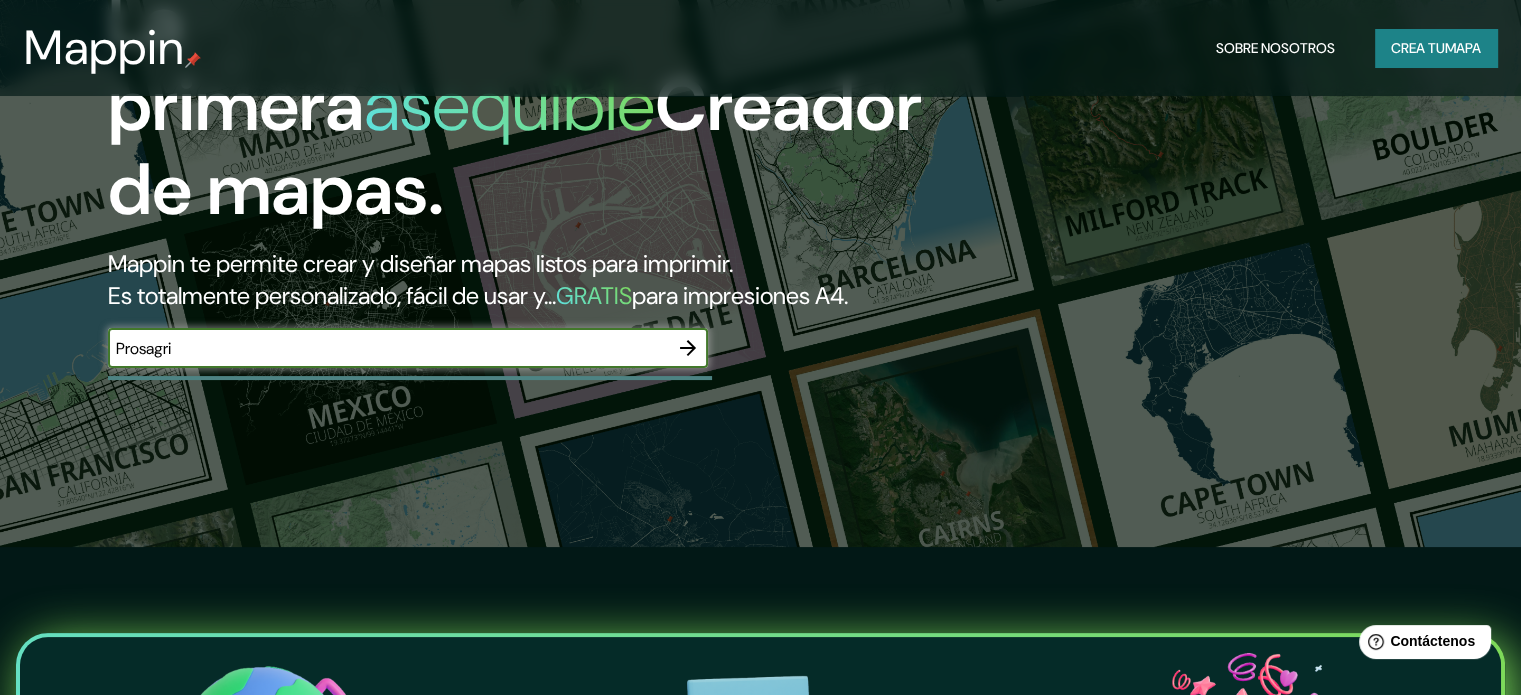 type on "Prosagri" 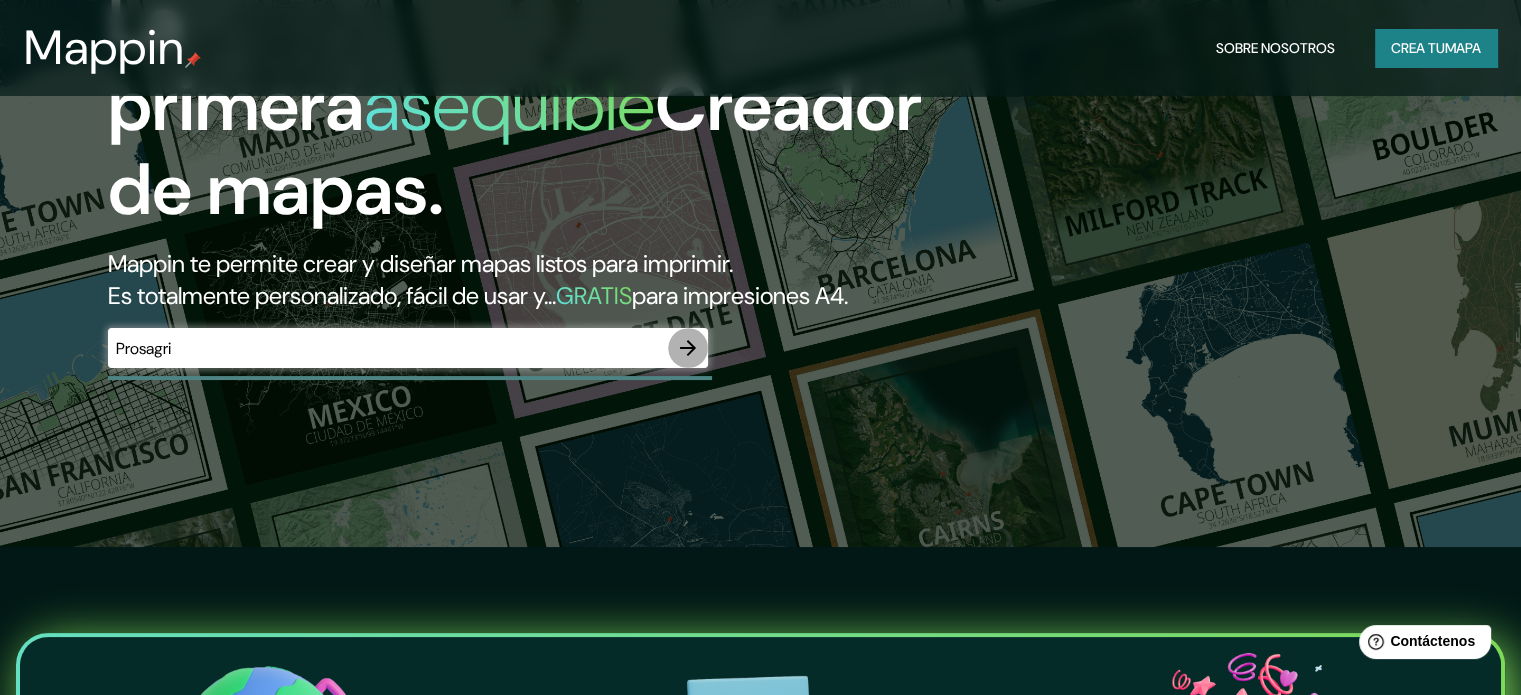 click at bounding box center [688, 348] 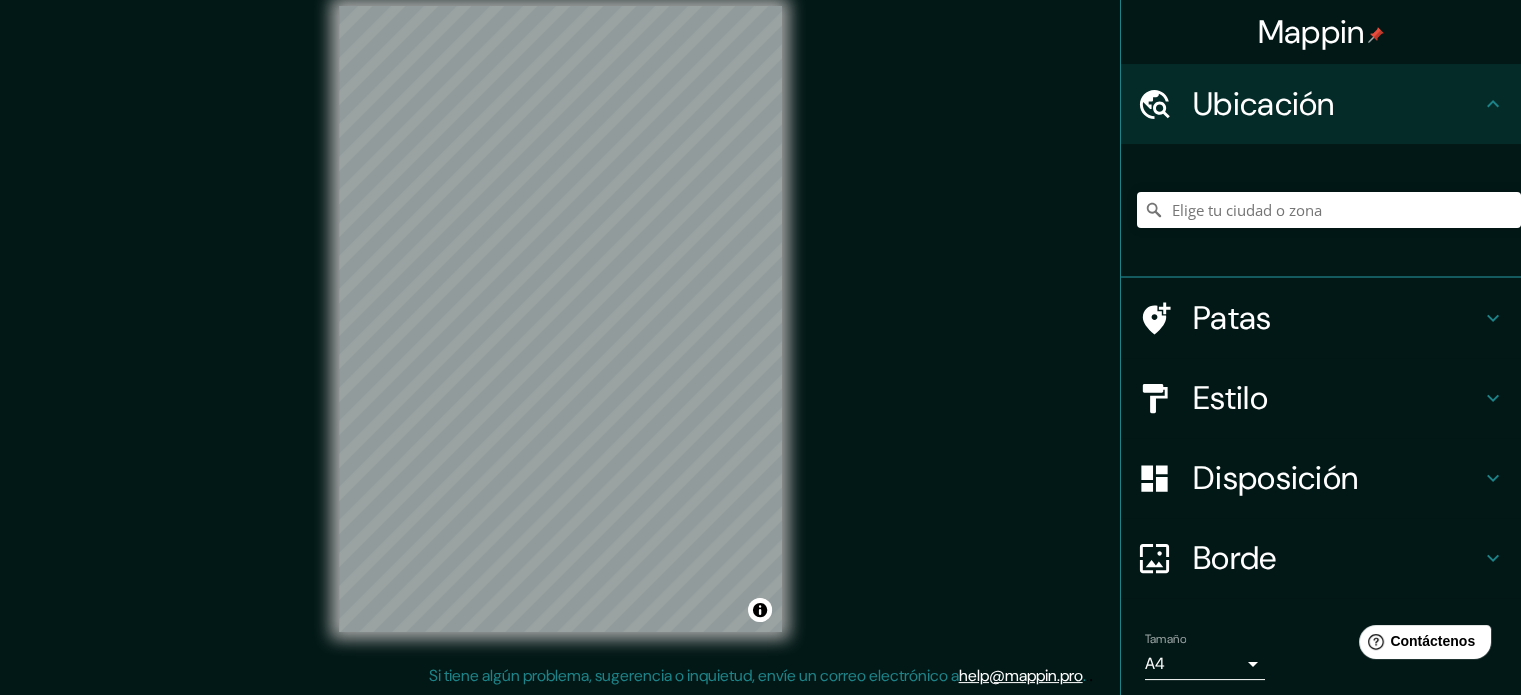 scroll, scrollTop: 0, scrollLeft: 0, axis: both 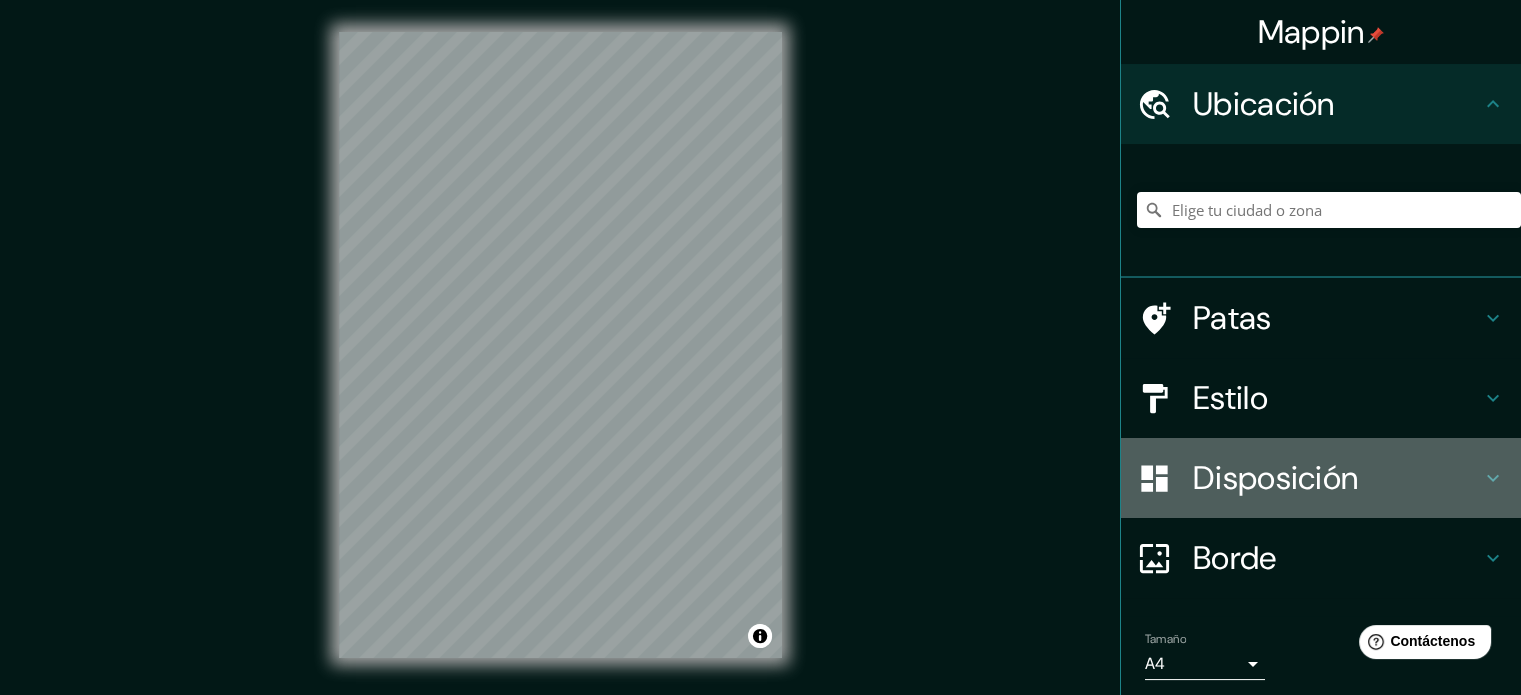click at bounding box center [1493, 318] 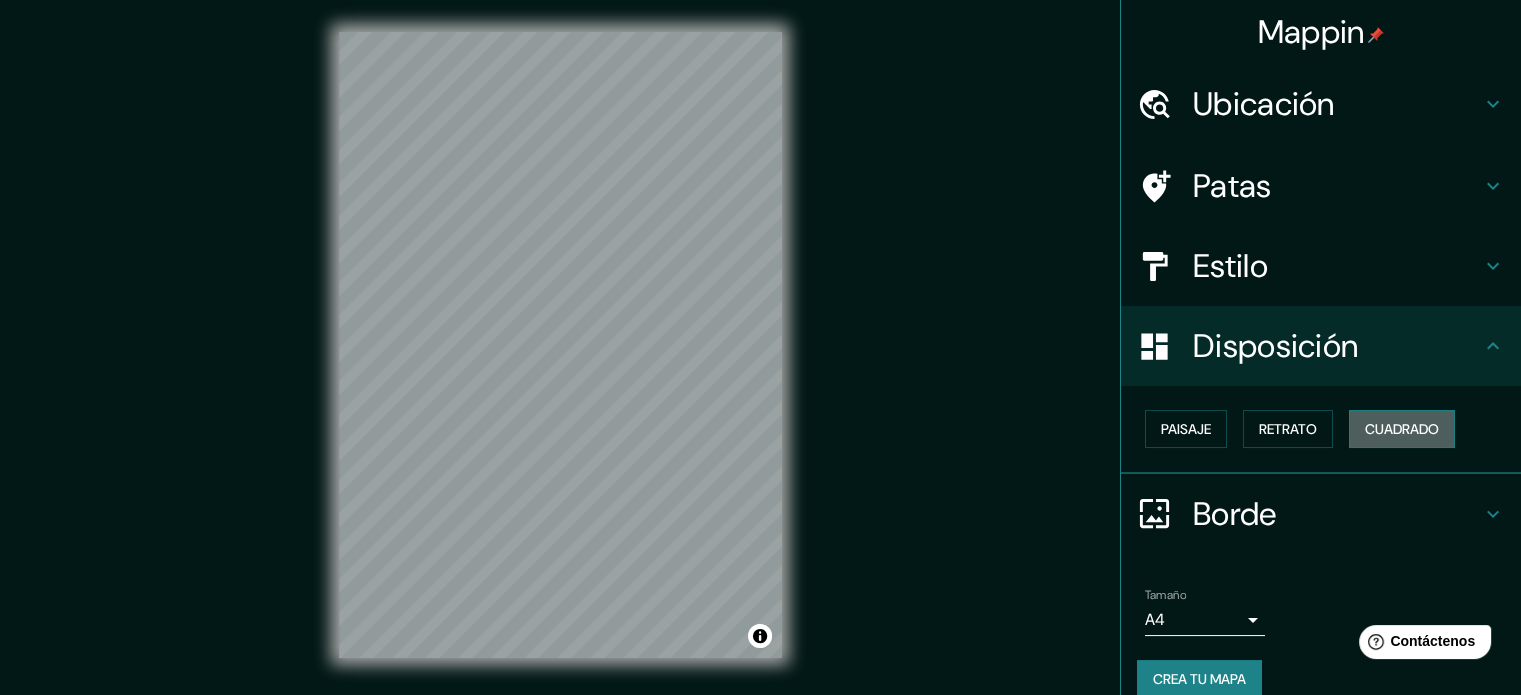 click on "Cuadrado" at bounding box center [1186, 429] 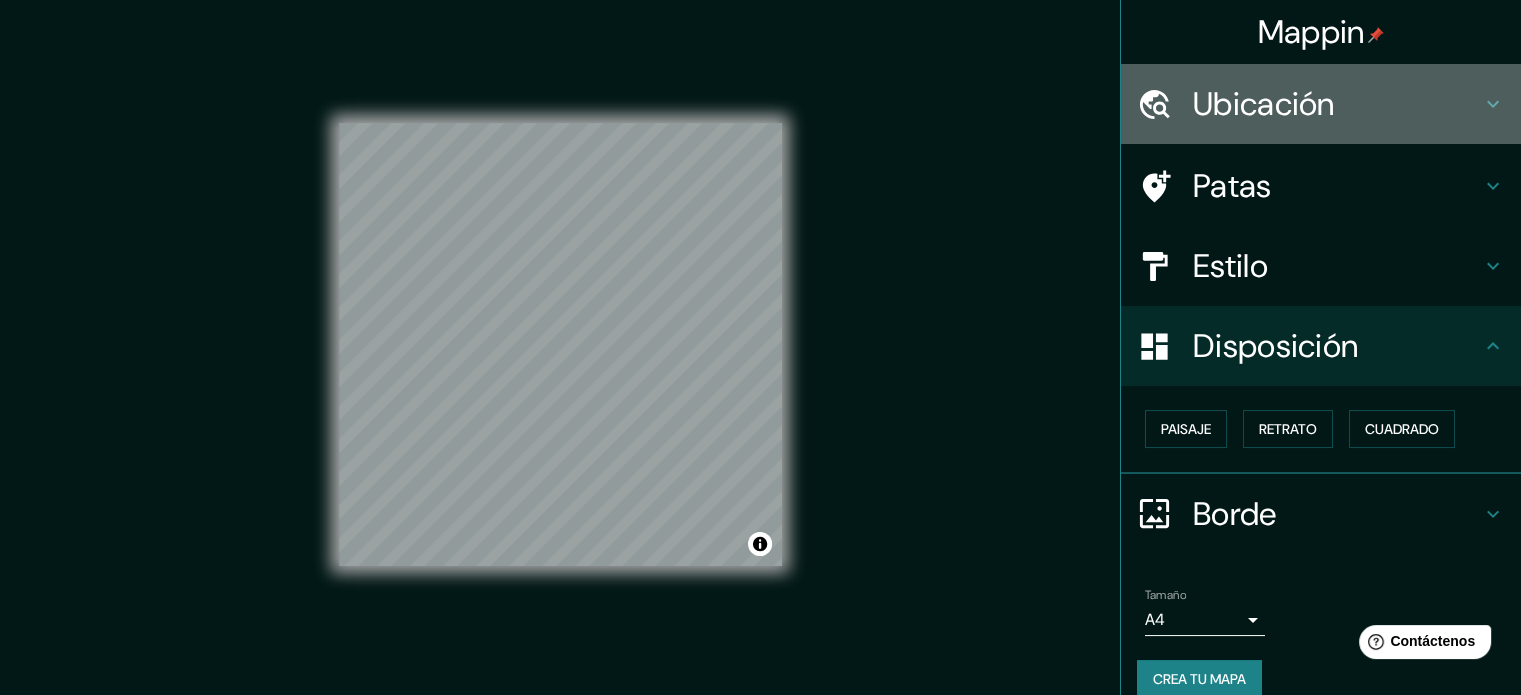 click on "Ubicación" at bounding box center [1264, 104] 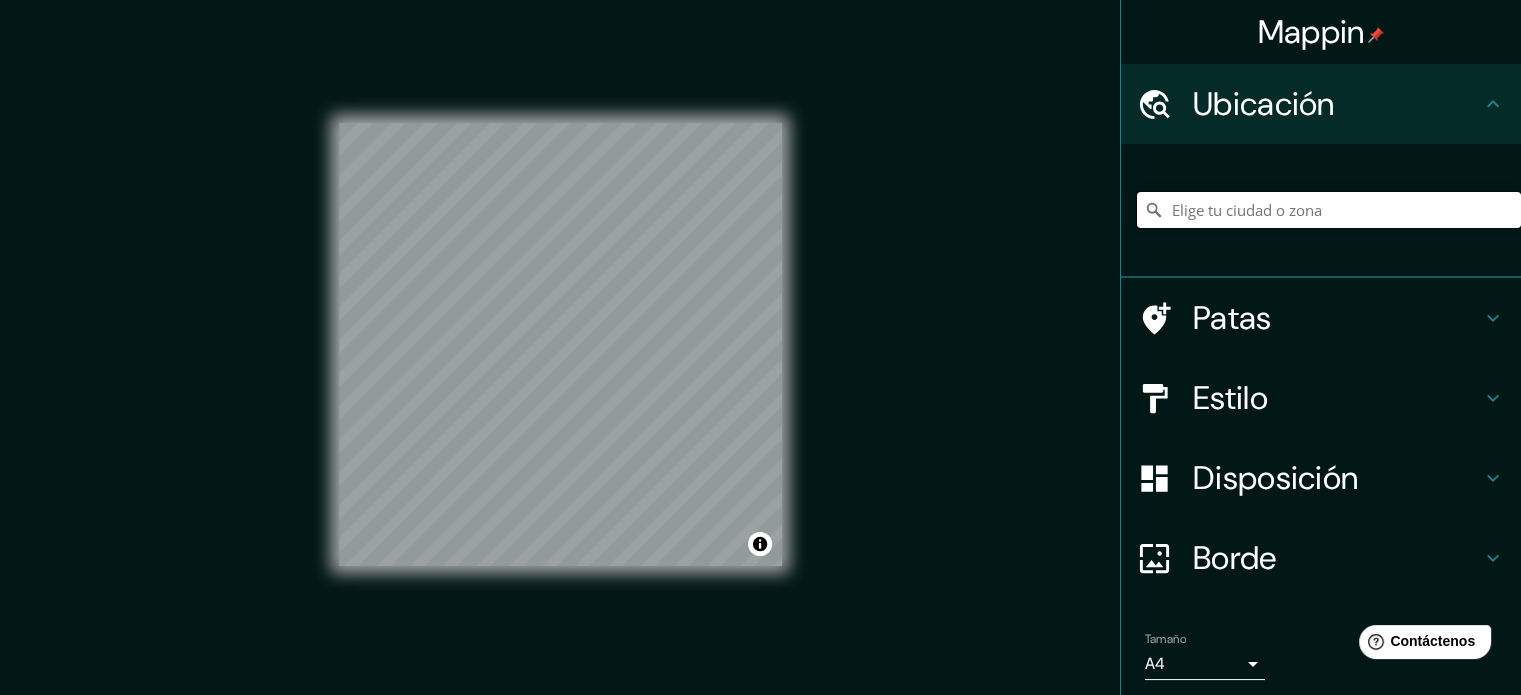 click at bounding box center [1329, 210] 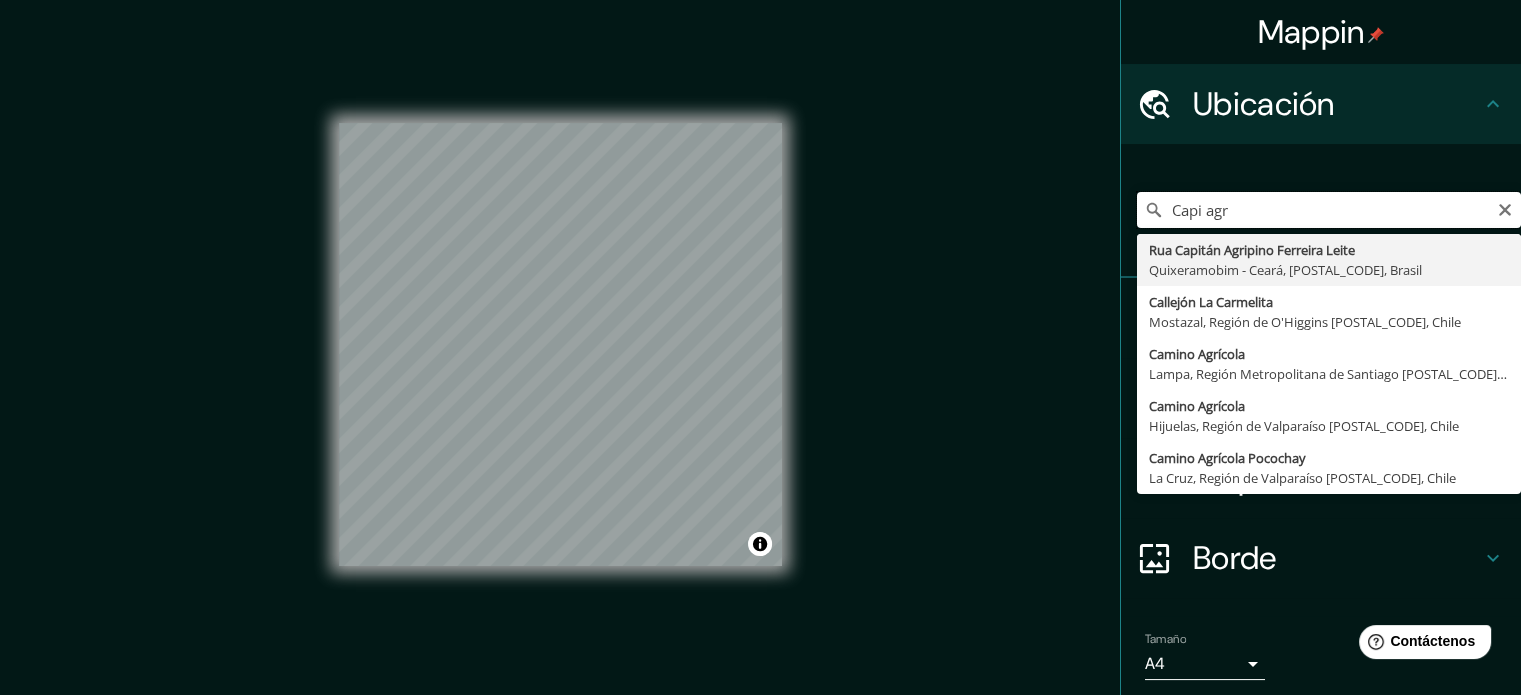drag, startPoint x: 1264, startPoint y: 213, endPoint x: 1123, endPoint y: 228, distance: 141.79562 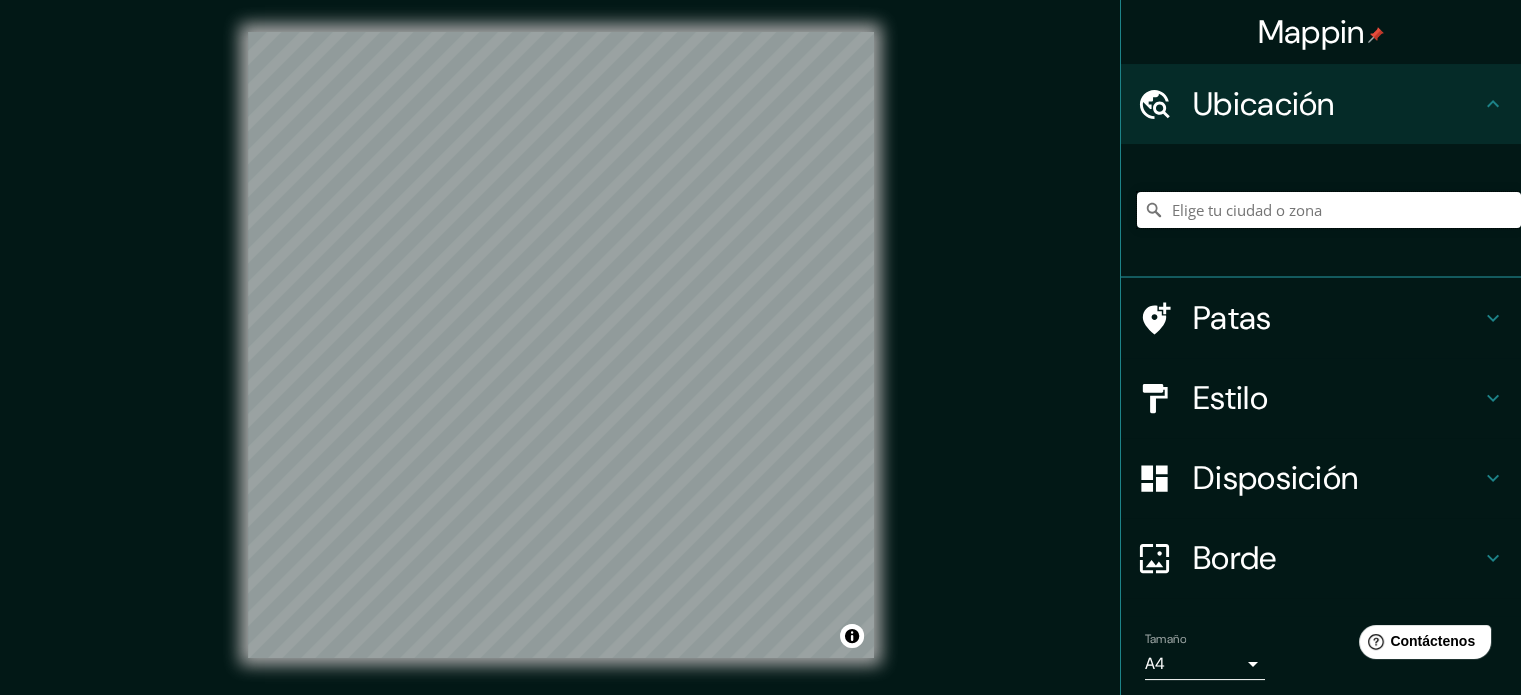 click at bounding box center (1329, 210) 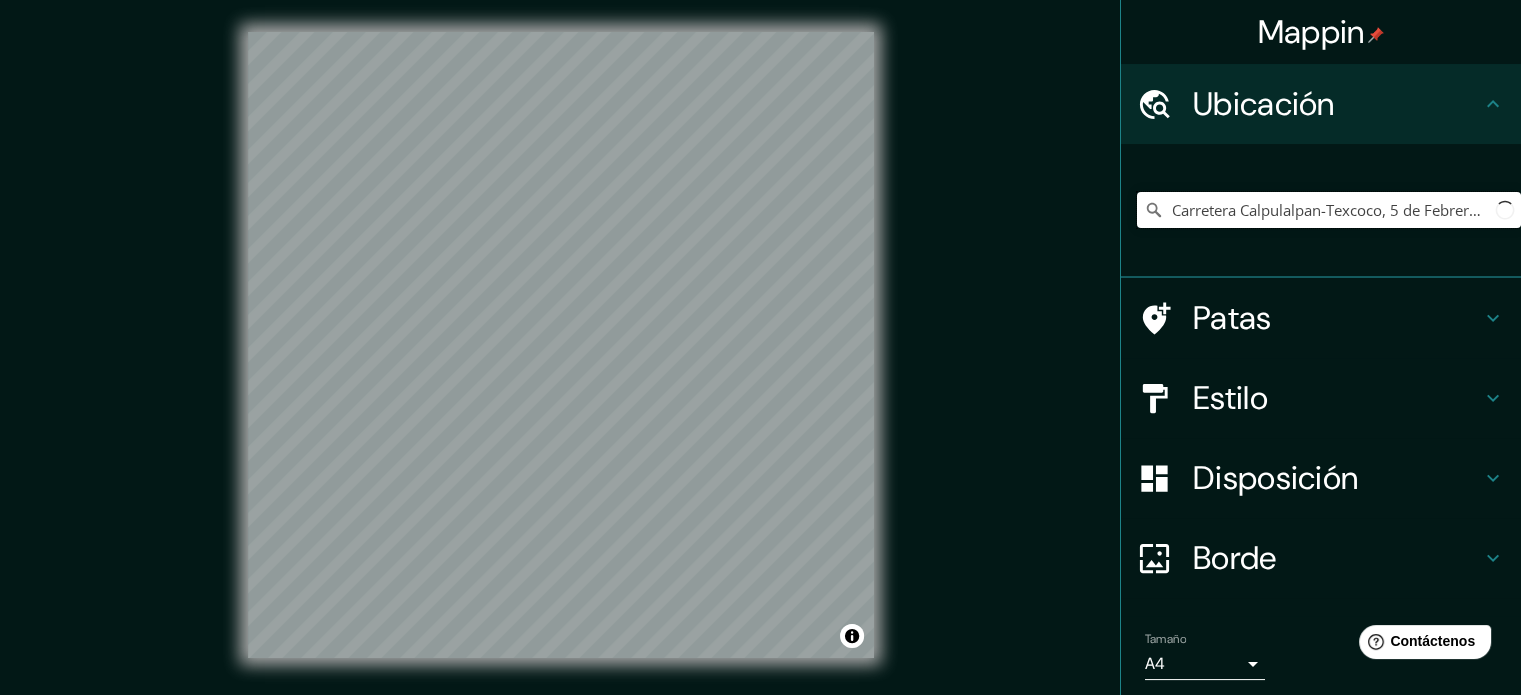 scroll, scrollTop: 0, scrollLeft: 310, axis: horizontal 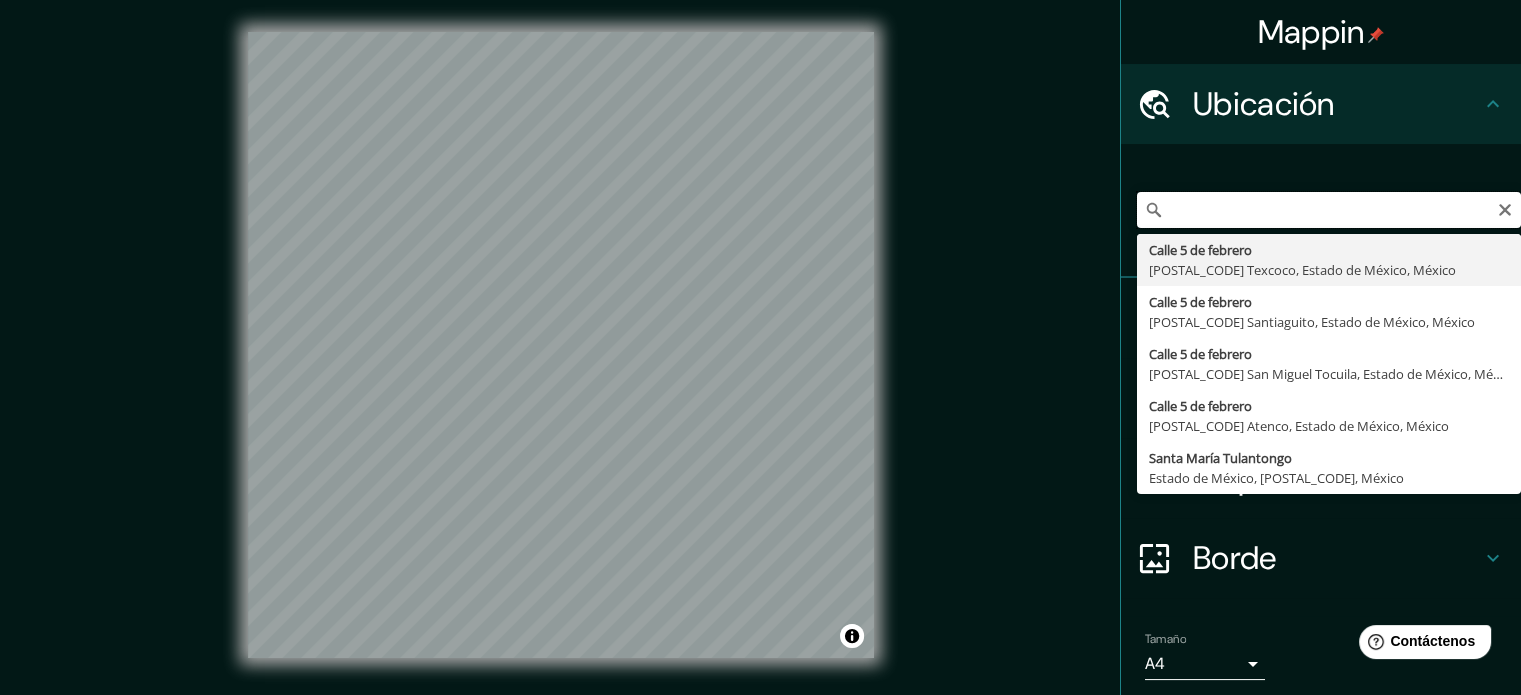 click on "Carretera Calpulalpan-Texcoco, 5 de Febrero Km 23.6, Xala, [POSTAL_CODE] Texcoco de Mora, Méx." at bounding box center (1329, 210) 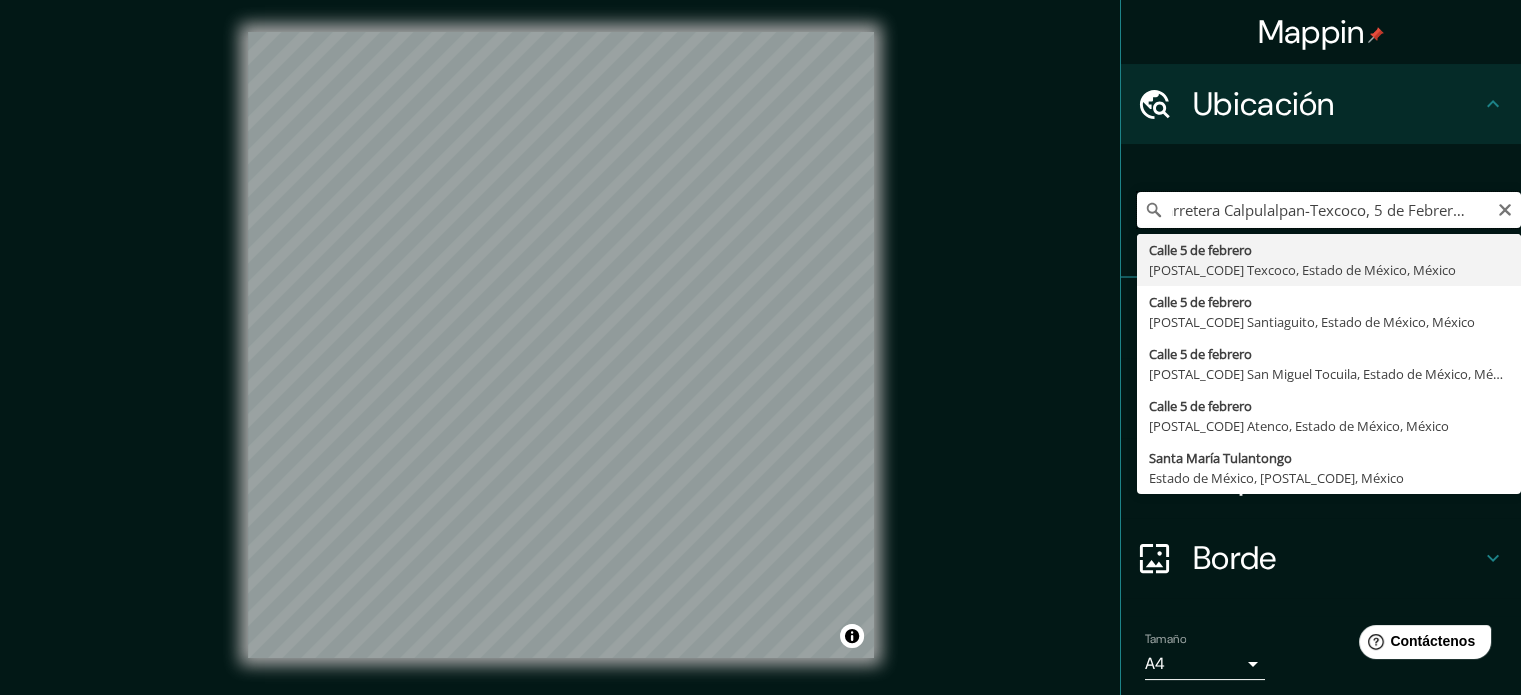 scroll, scrollTop: 0, scrollLeft: 0, axis: both 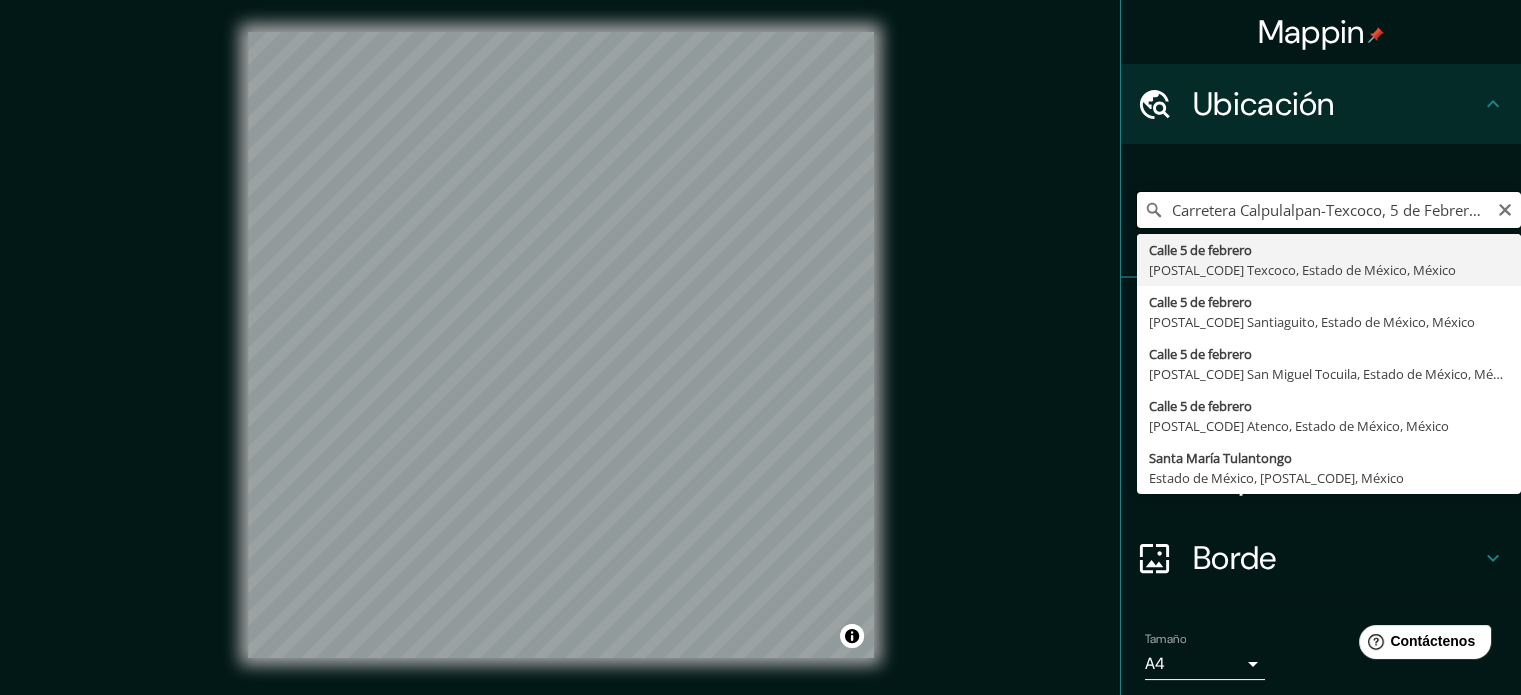 click on "Carretera Calpulalpan-Texcoco, 5 de Febrero Km 23.6, Xala, [POSTAL_CODE] Texcoco de Mora, Méx." at bounding box center (1329, 210) 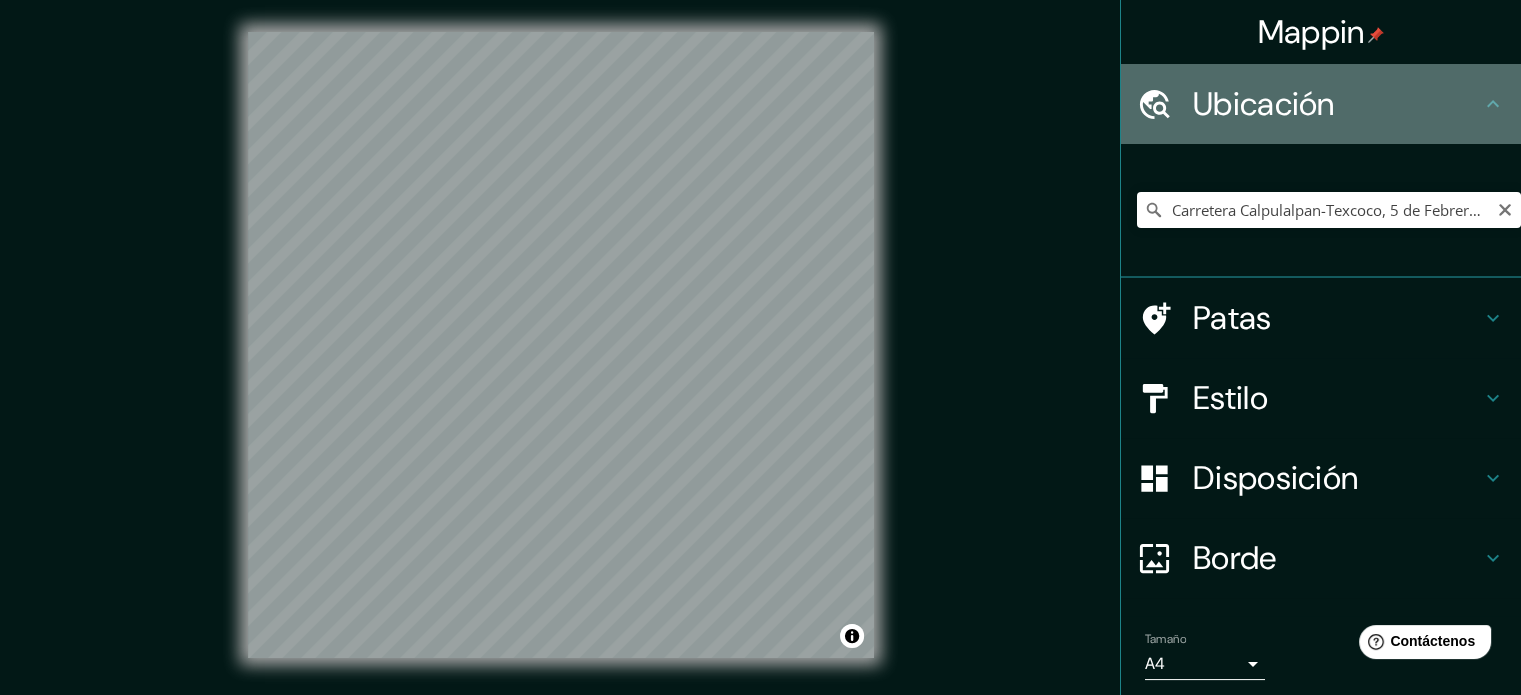 click at bounding box center [1493, 104] 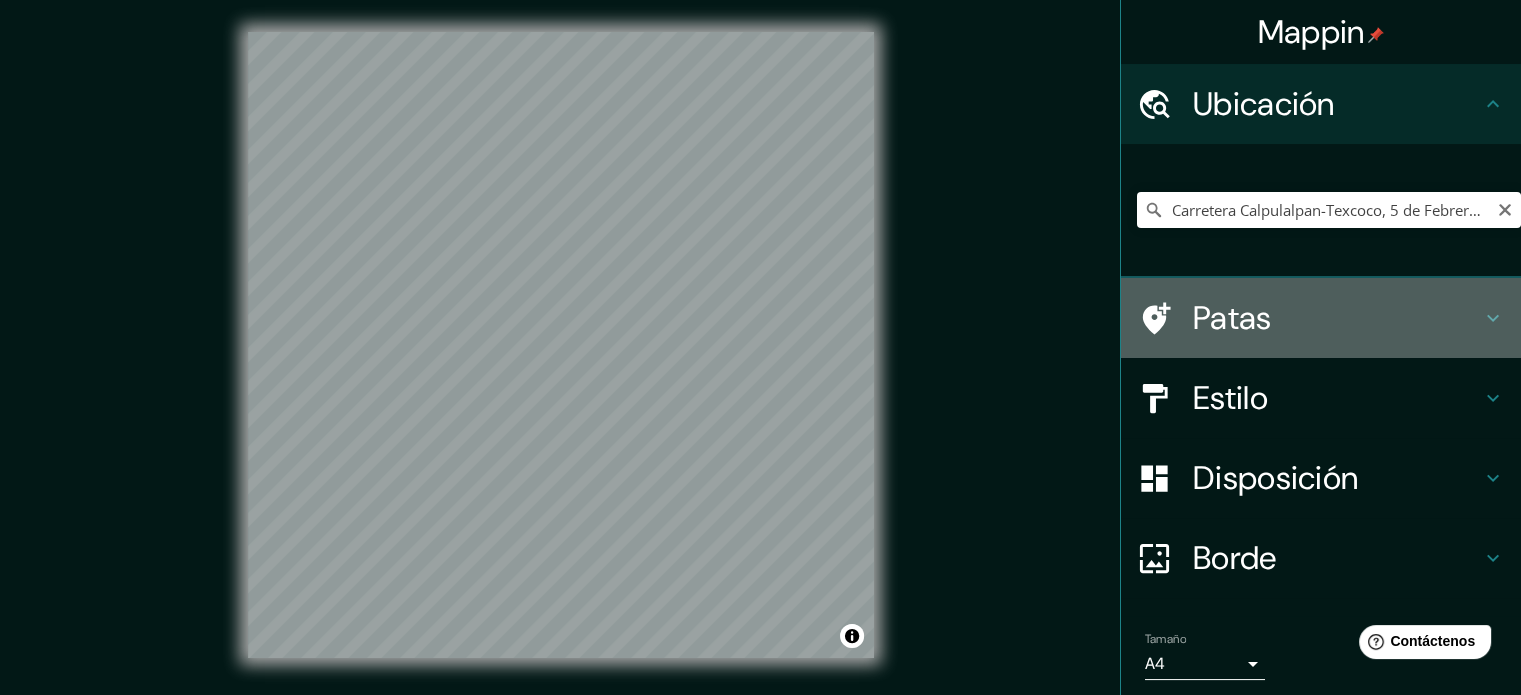 click on "Patas" at bounding box center (1337, 104) 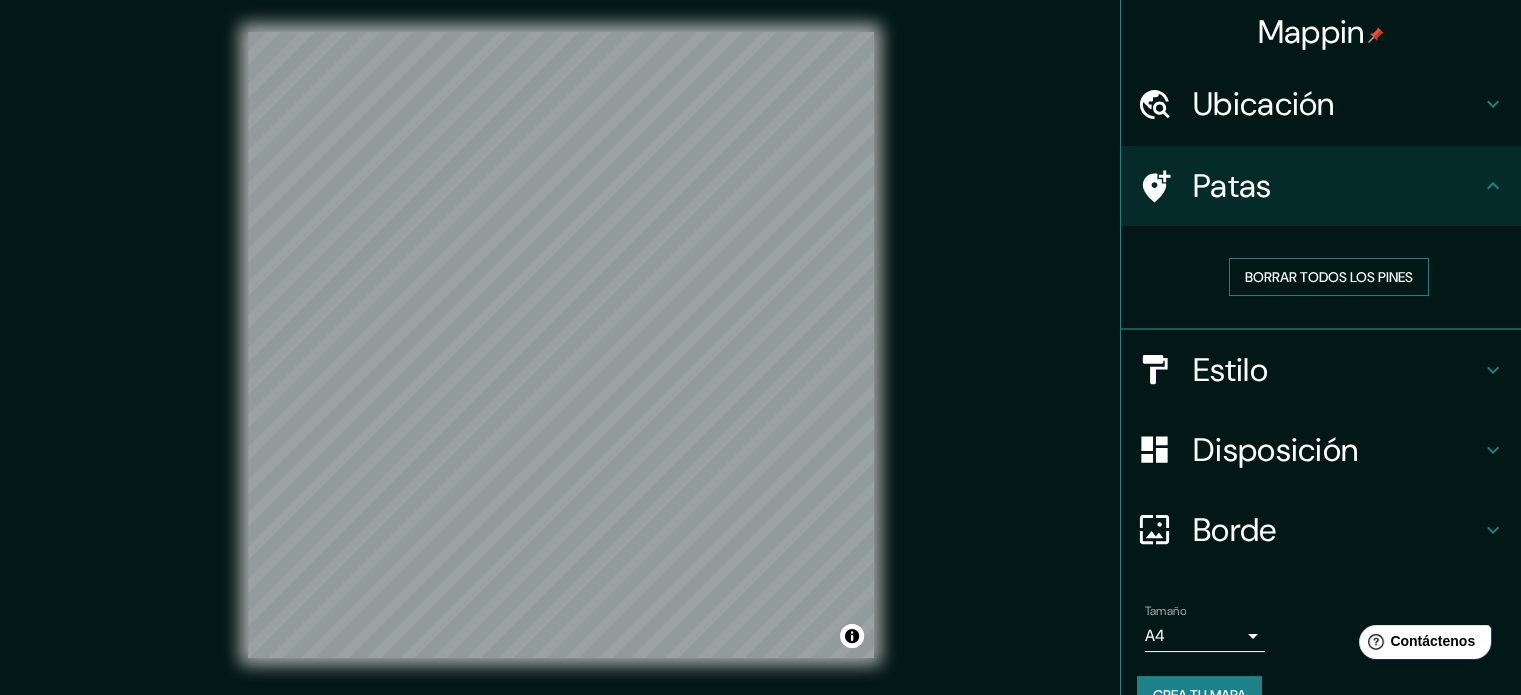 click on "Borrar todos los pines" at bounding box center [1329, 277] 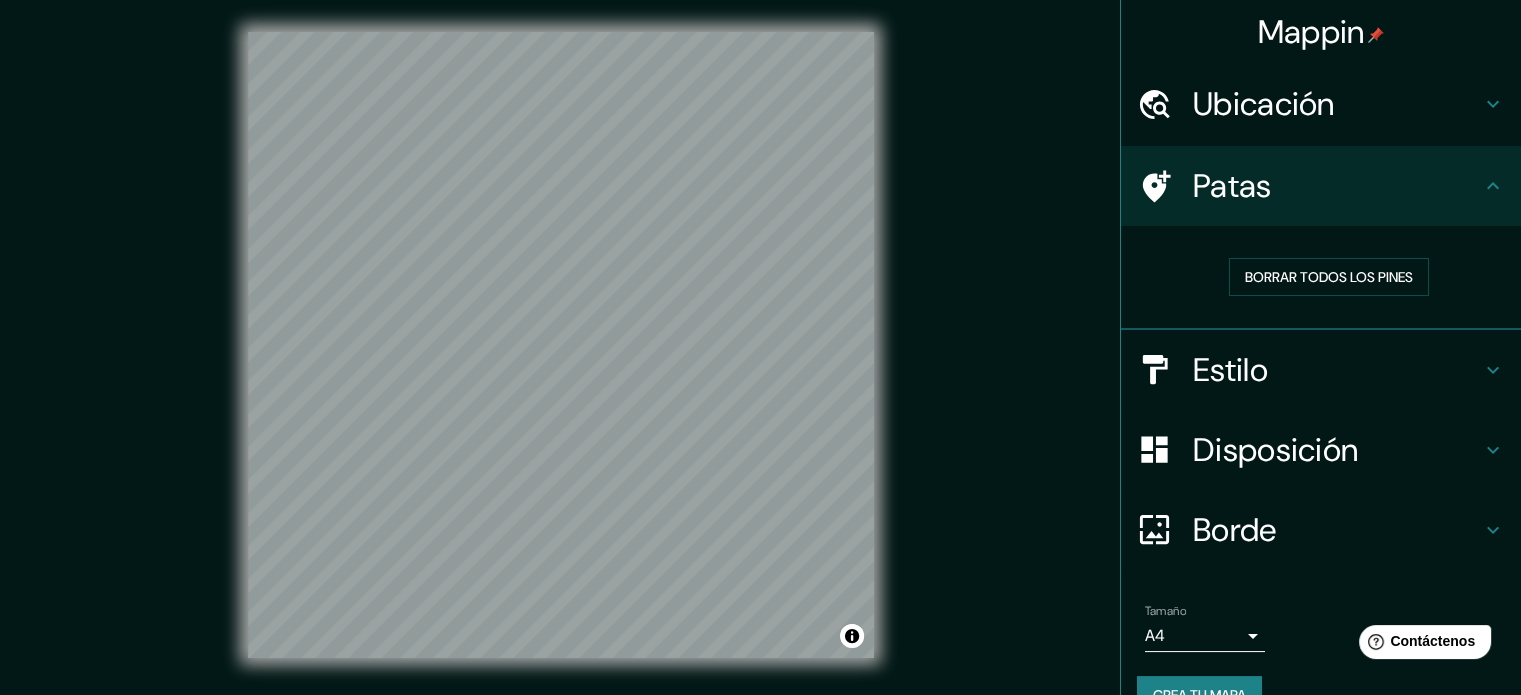 scroll, scrollTop: 40, scrollLeft: 0, axis: vertical 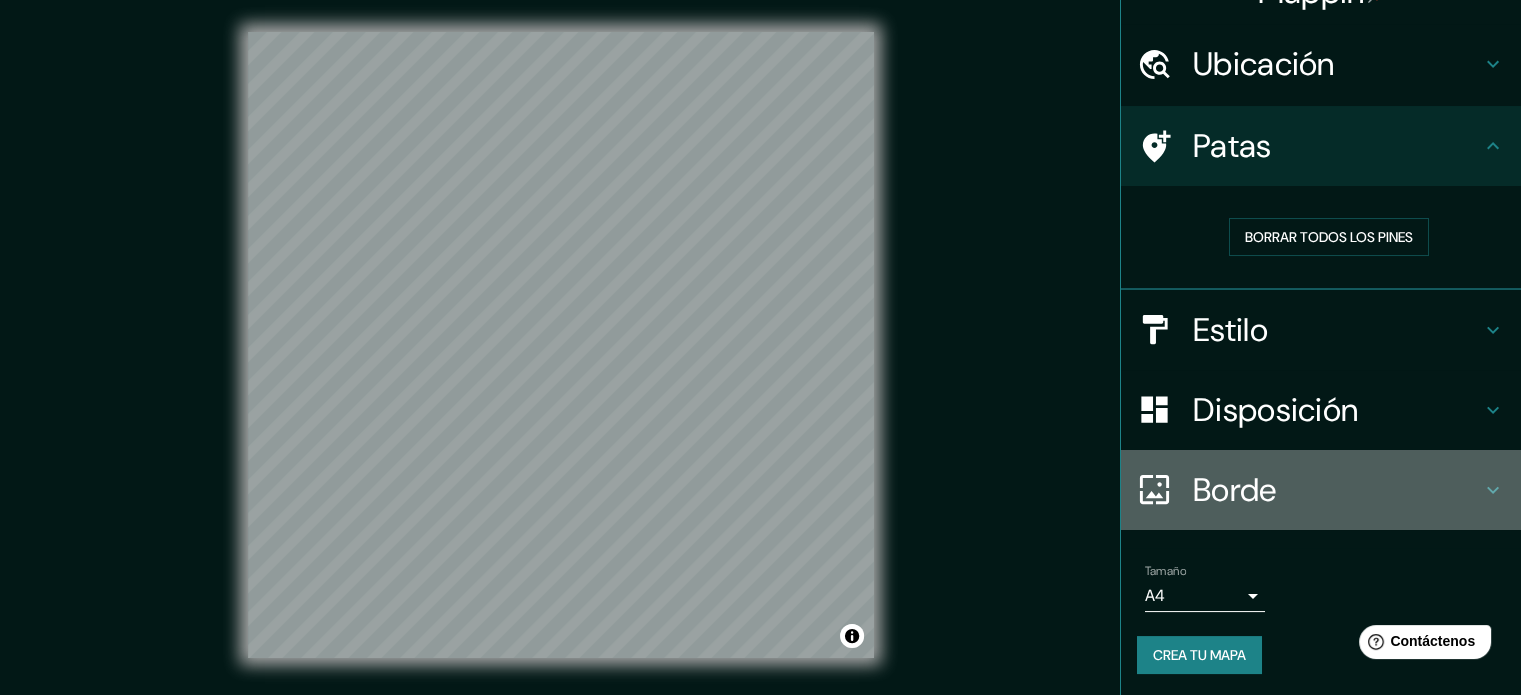 click on "Borde" at bounding box center (1264, 64) 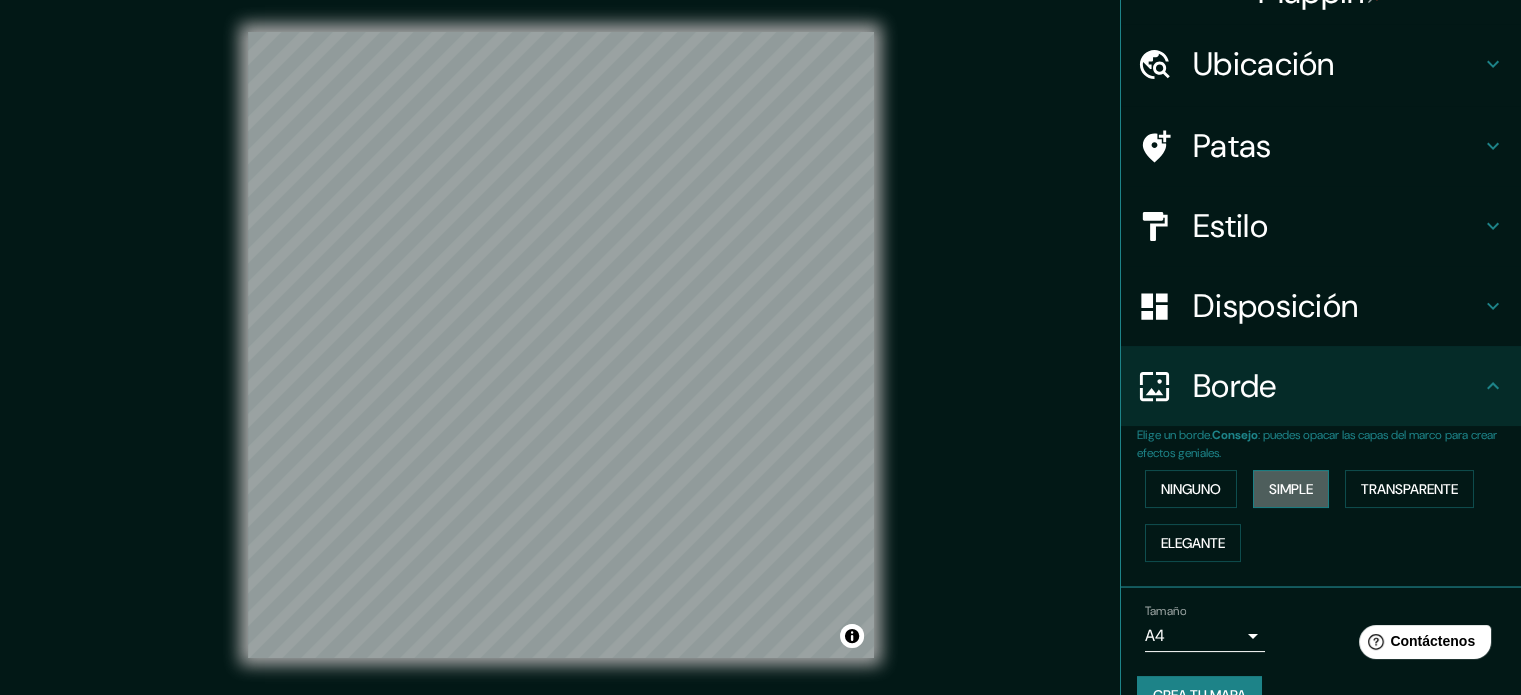 click on "Simple" at bounding box center [1191, 489] 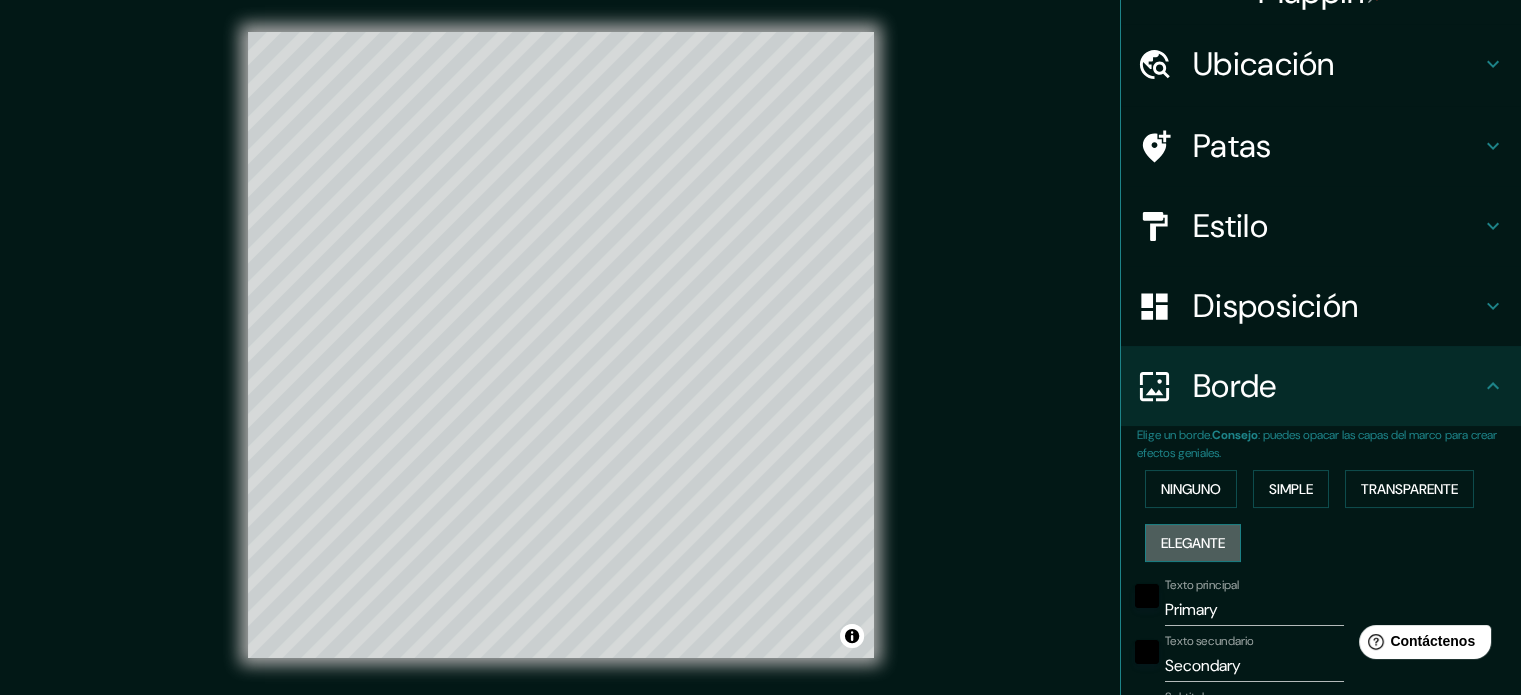 click on "Elegante" at bounding box center (1191, 489) 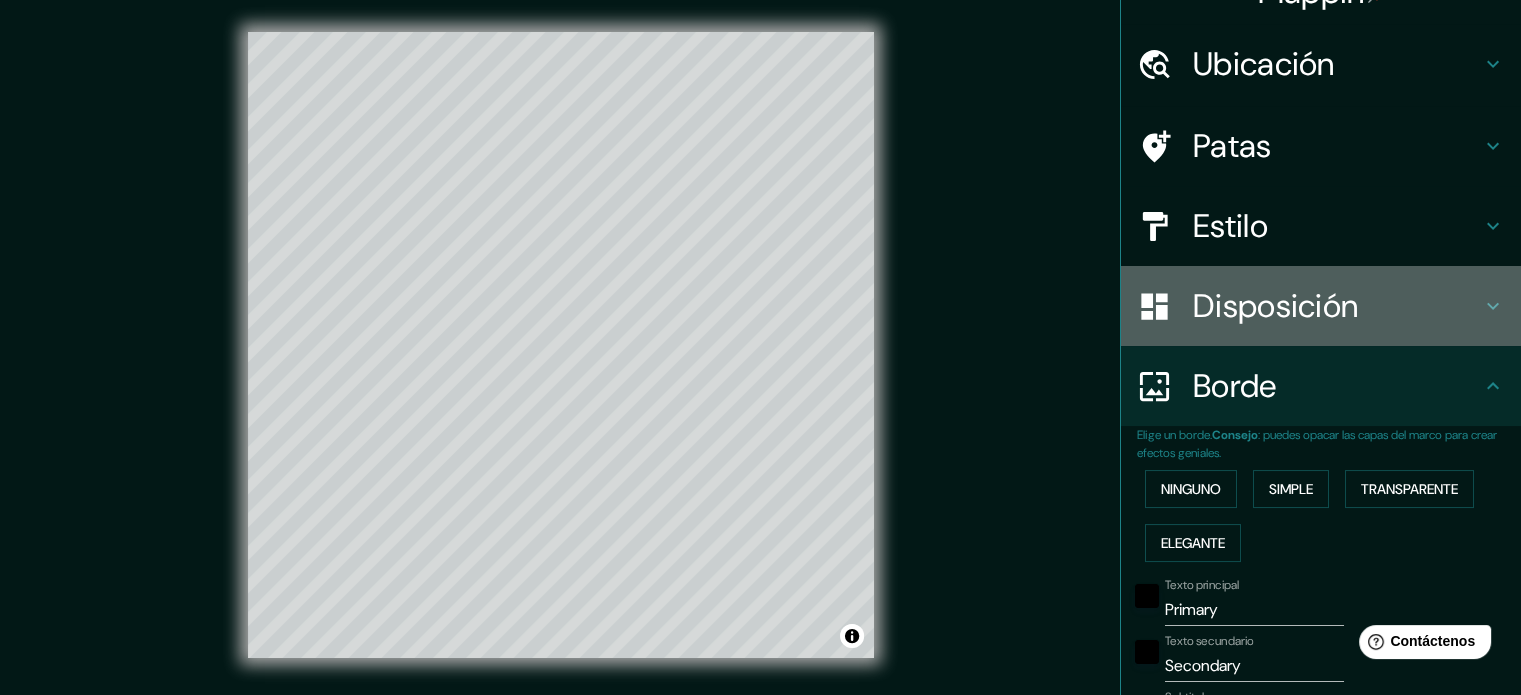 click on "Disposición" at bounding box center [1264, 64] 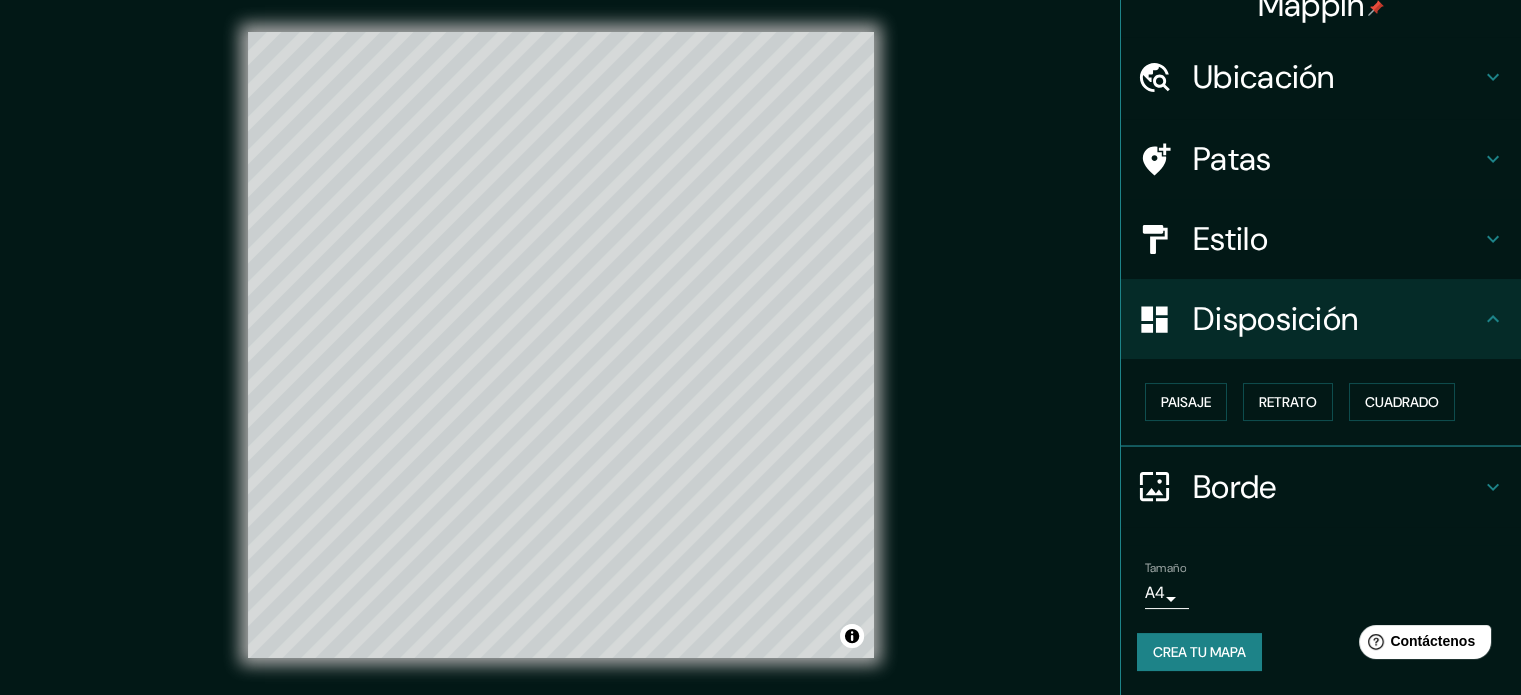 scroll, scrollTop: 24, scrollLeft: 0, axis: vertical 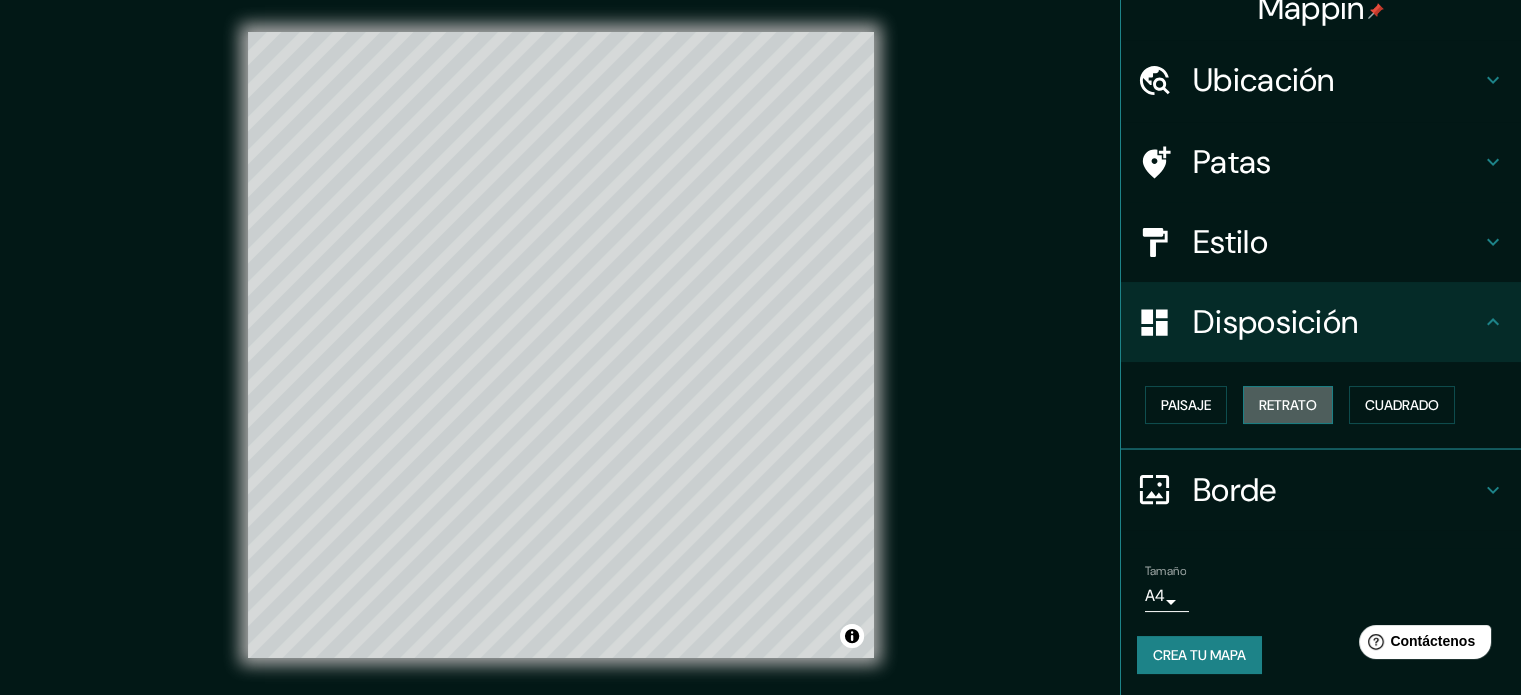click on "Retrato" at bounding box center [1186, 405] 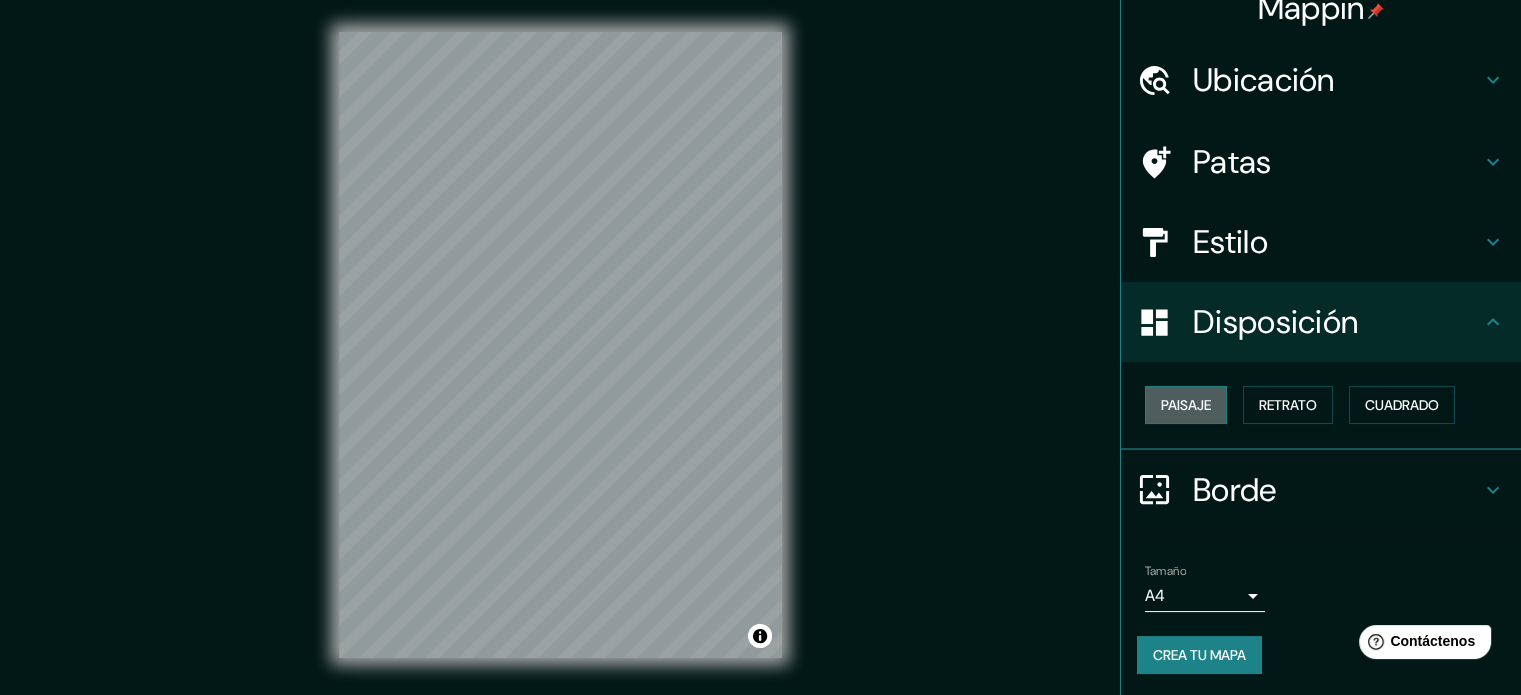 click on "Paisaje" at bounding box center (1186, 405) 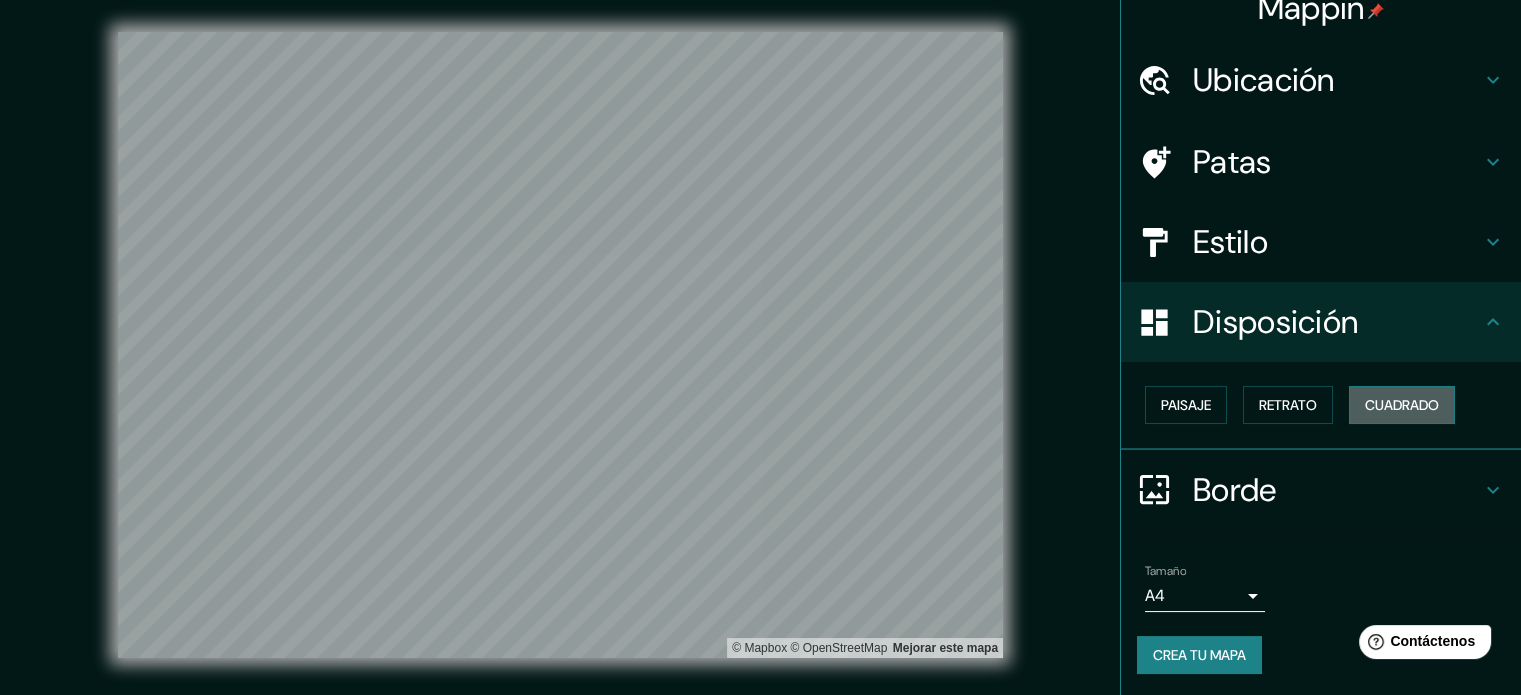click on "Cuadrado" at bounding box center [1186, 405] 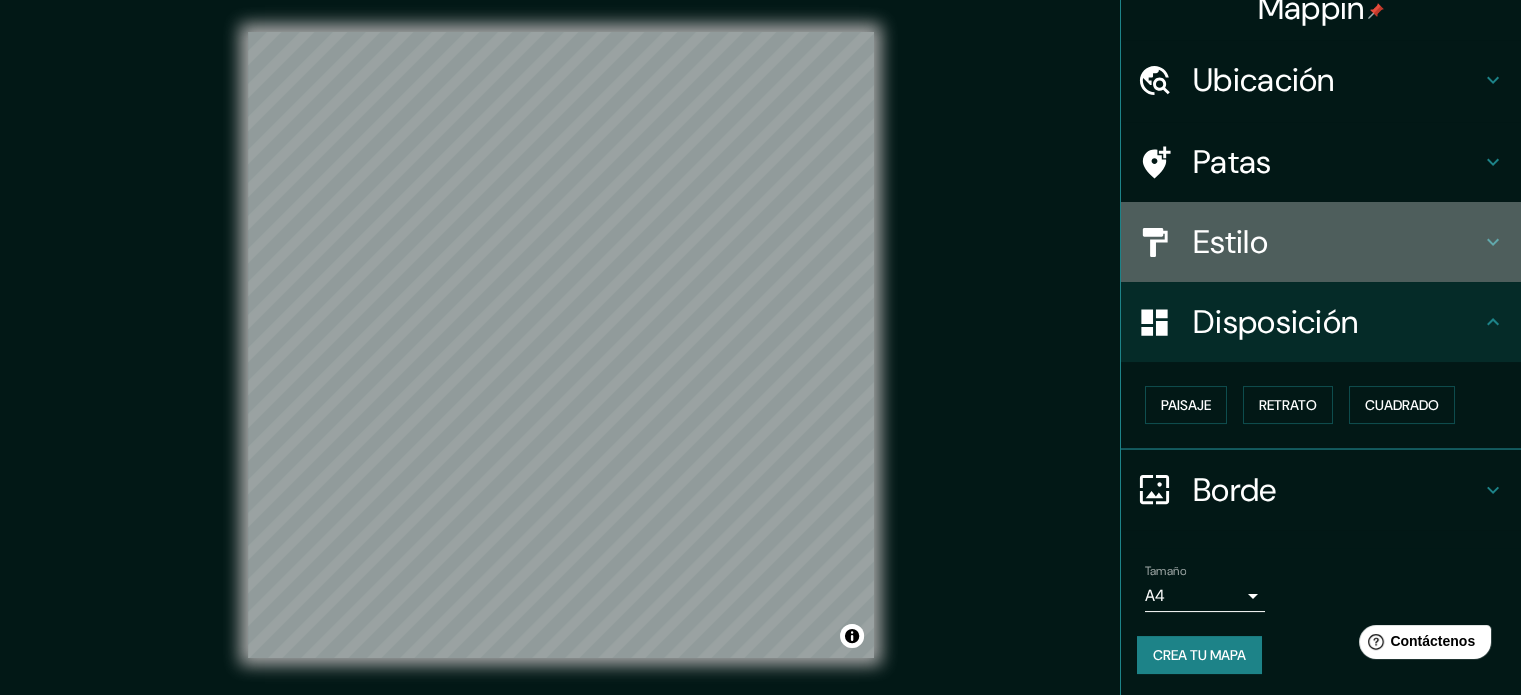 click on "Estilo" at bounding box center [1264, 80] 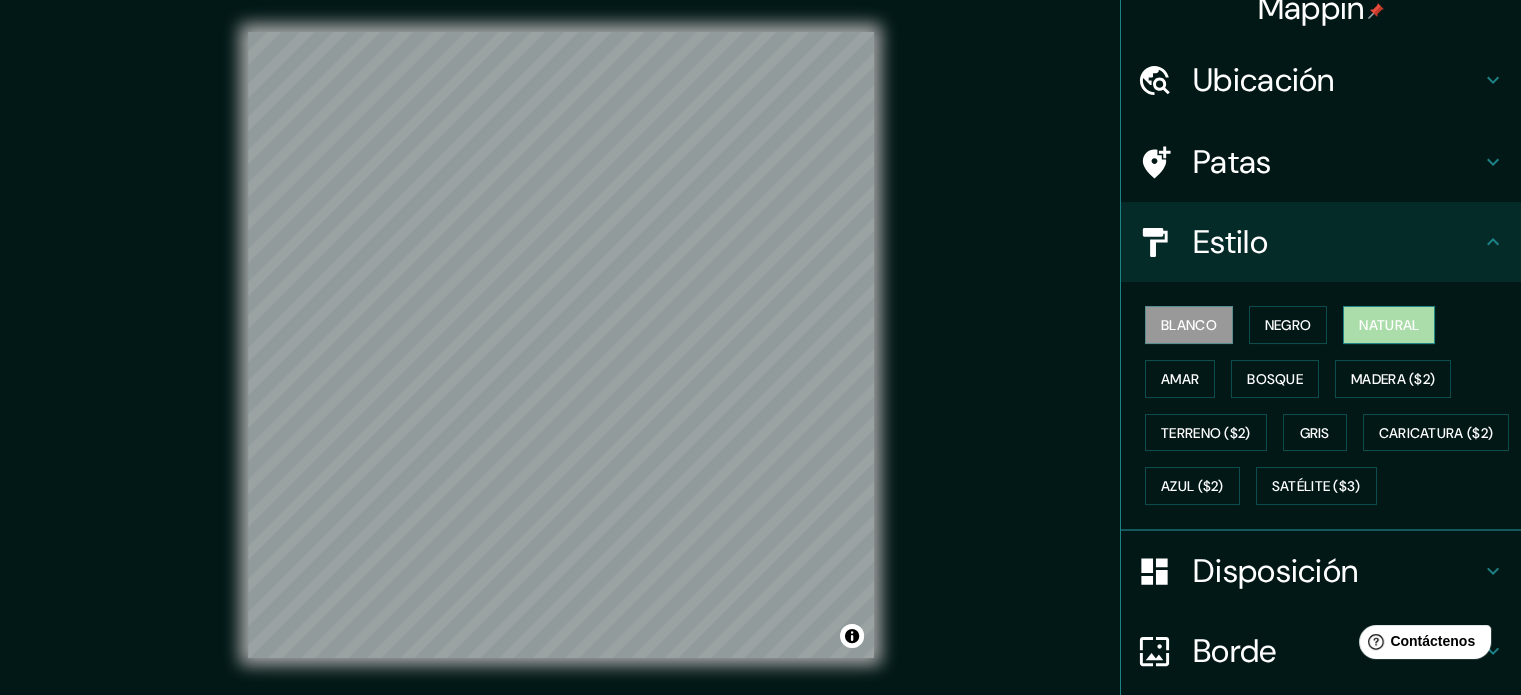 click on "Natural" at bounding box center (1389, 325) 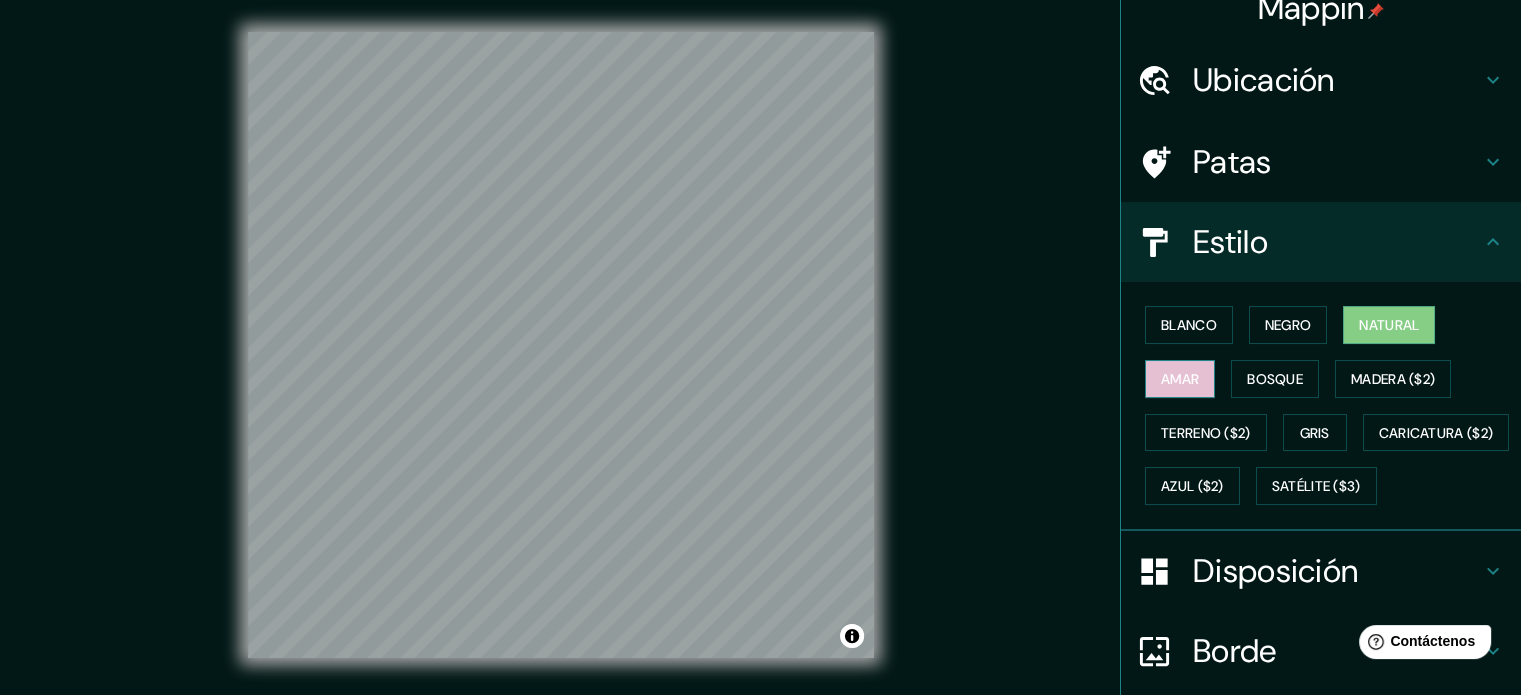 click on "Amar" at bounding box center (1180, 379) 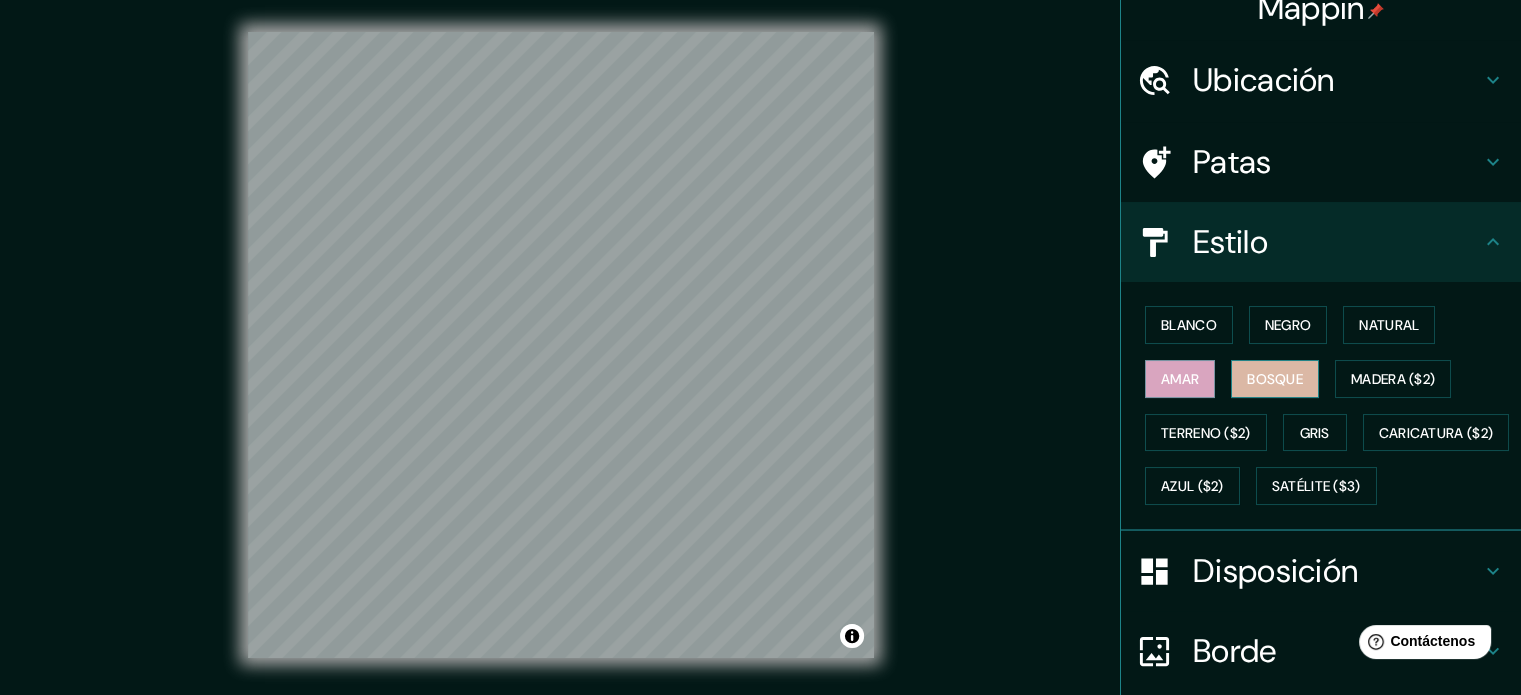 click on "Bosque" at bounding box center [1275, 379] 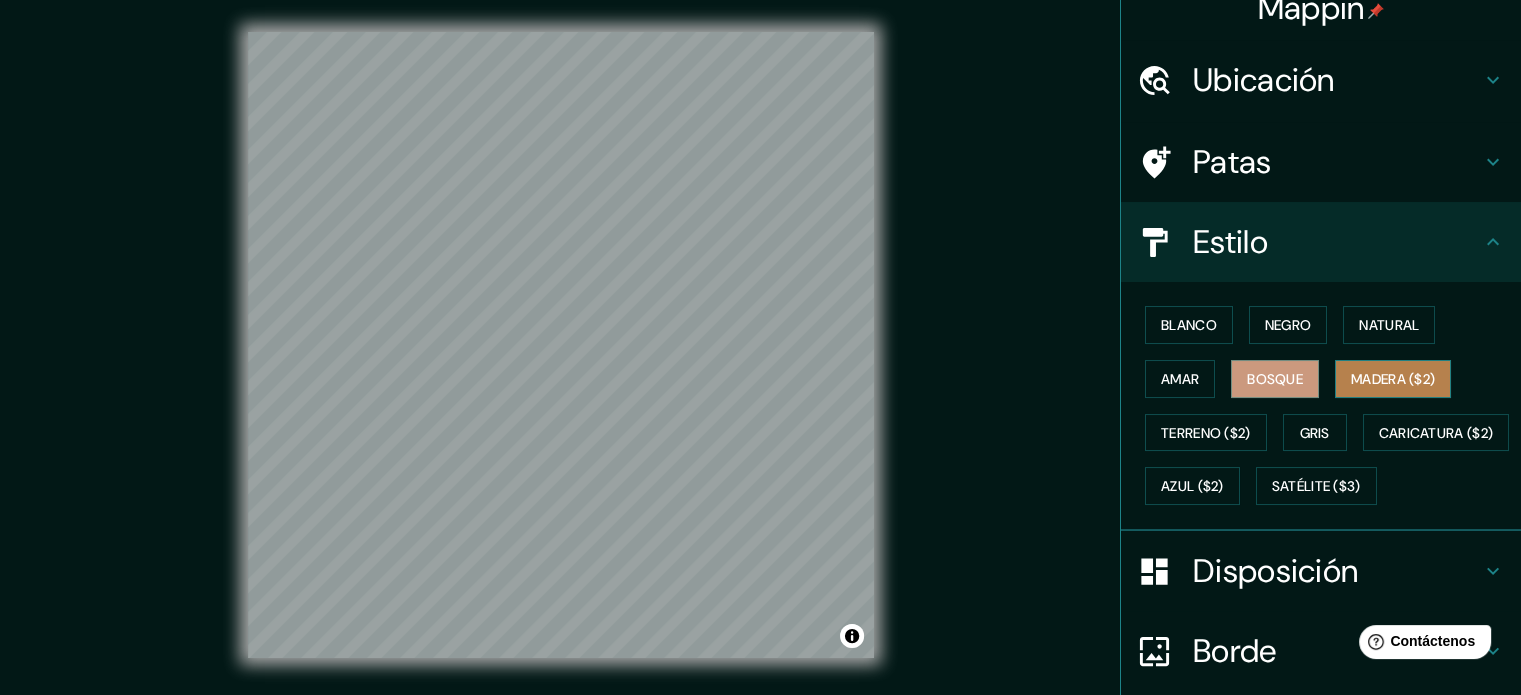 click on "Madera ($2)" at bounding box center [1393, 379] 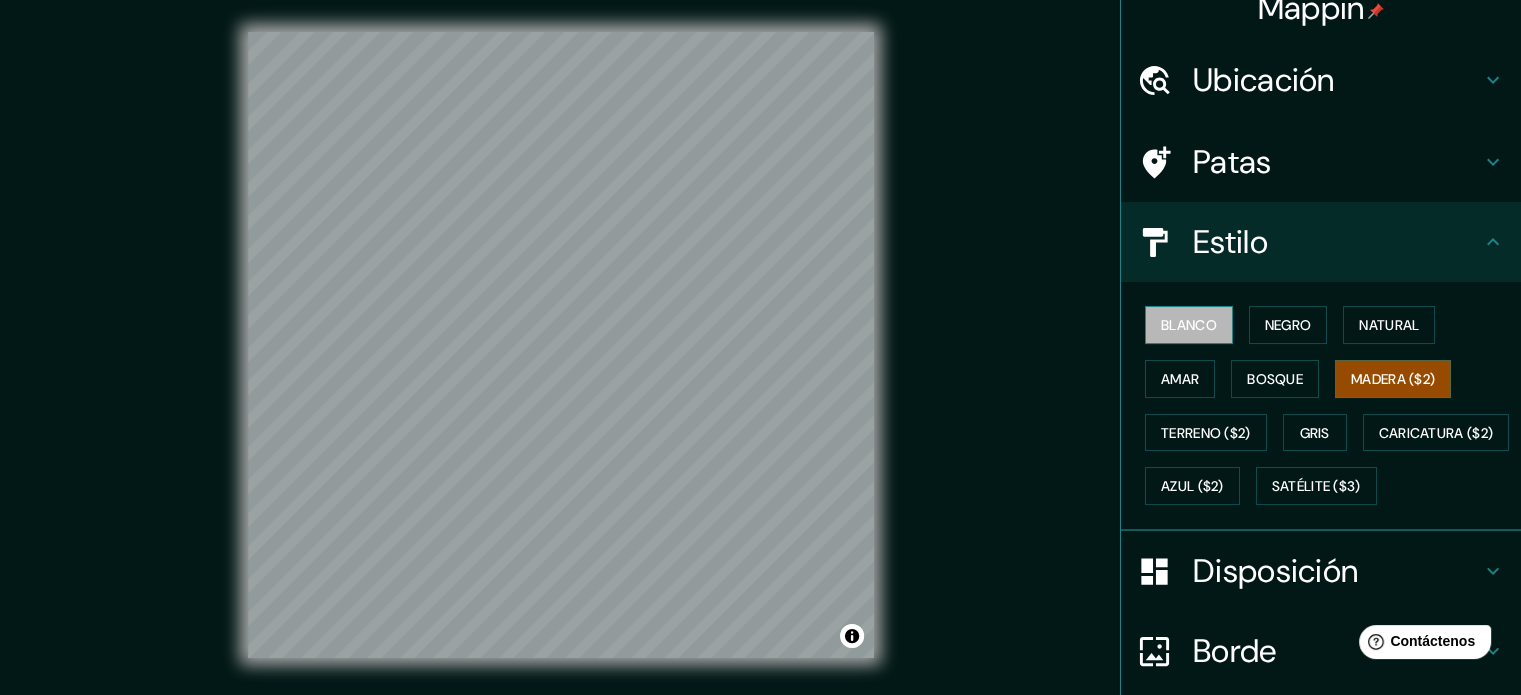 click on "Blanco" at bounding box center (1189, 325) 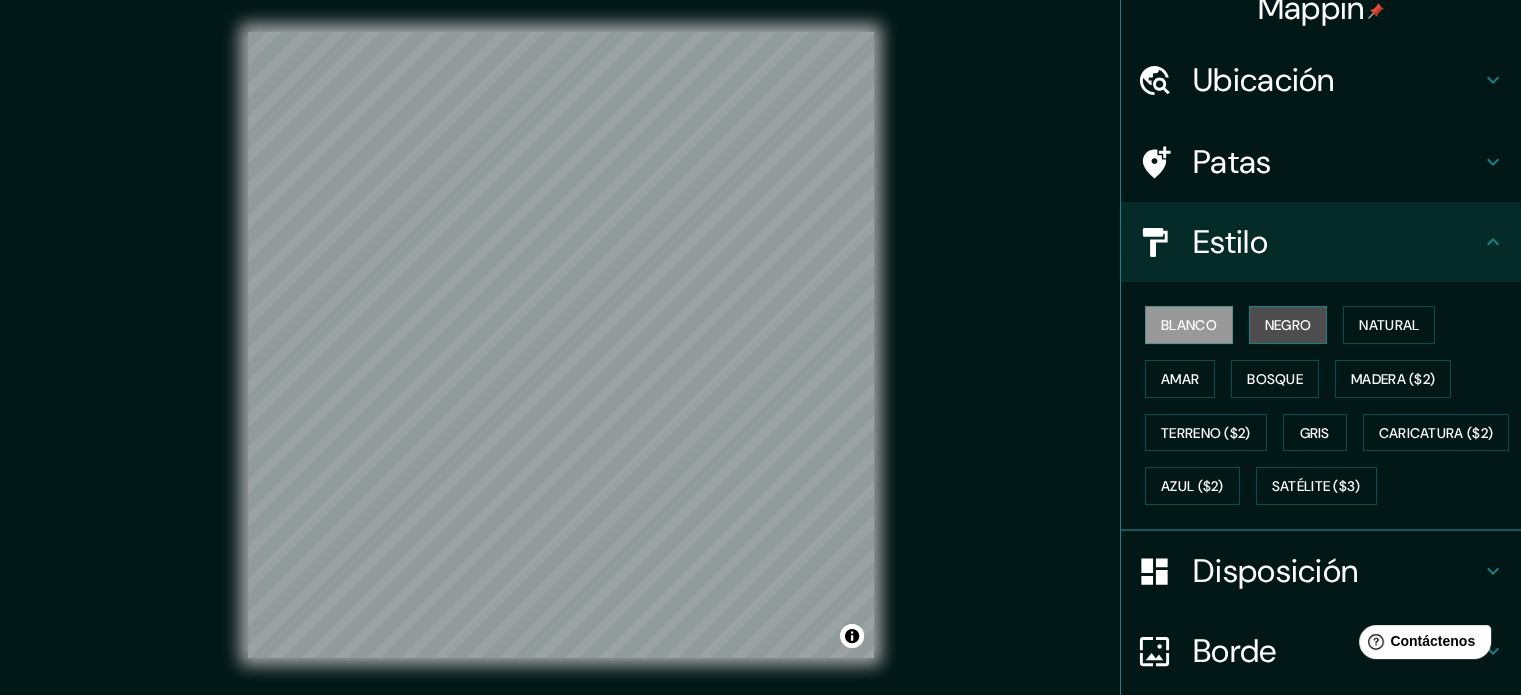 click on "Negro" at bounding box center (1288, 325) 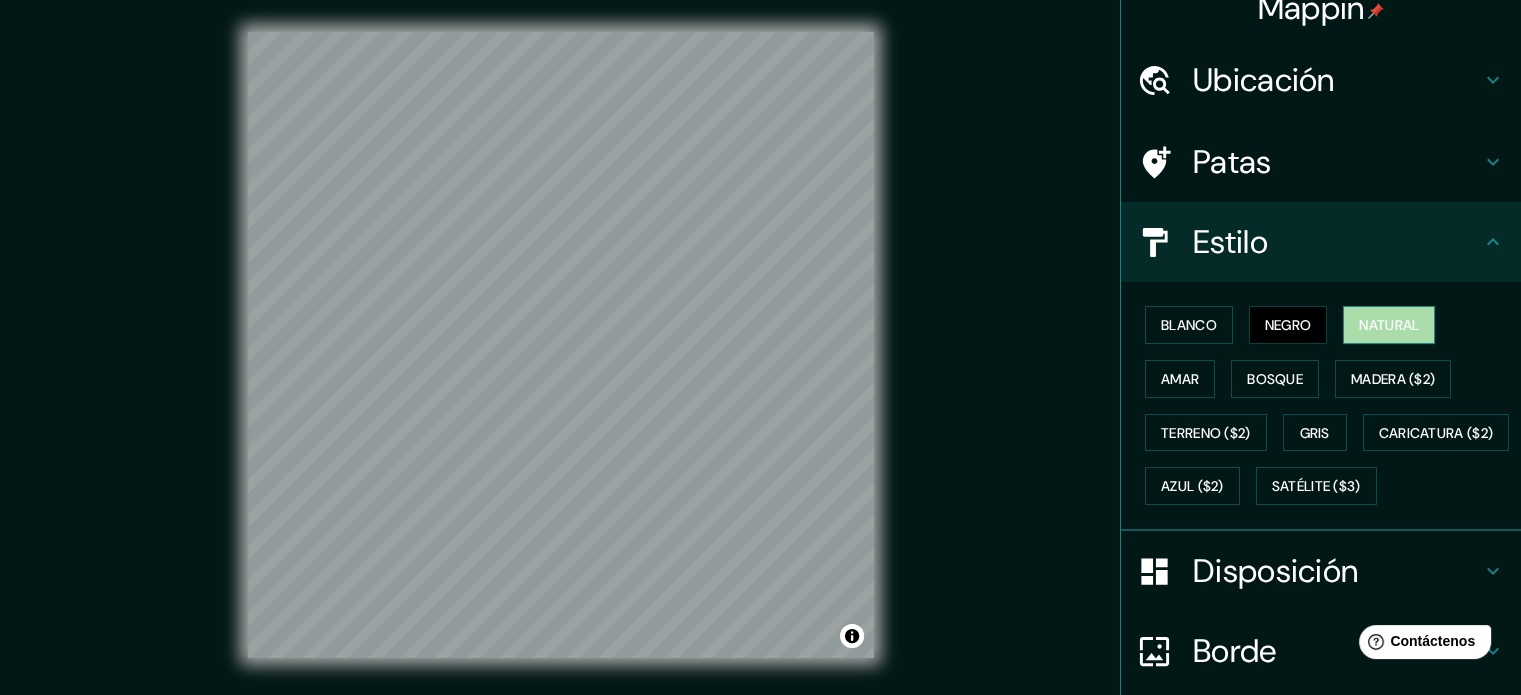 click on "Natural" at bounding box center [1389, 325] 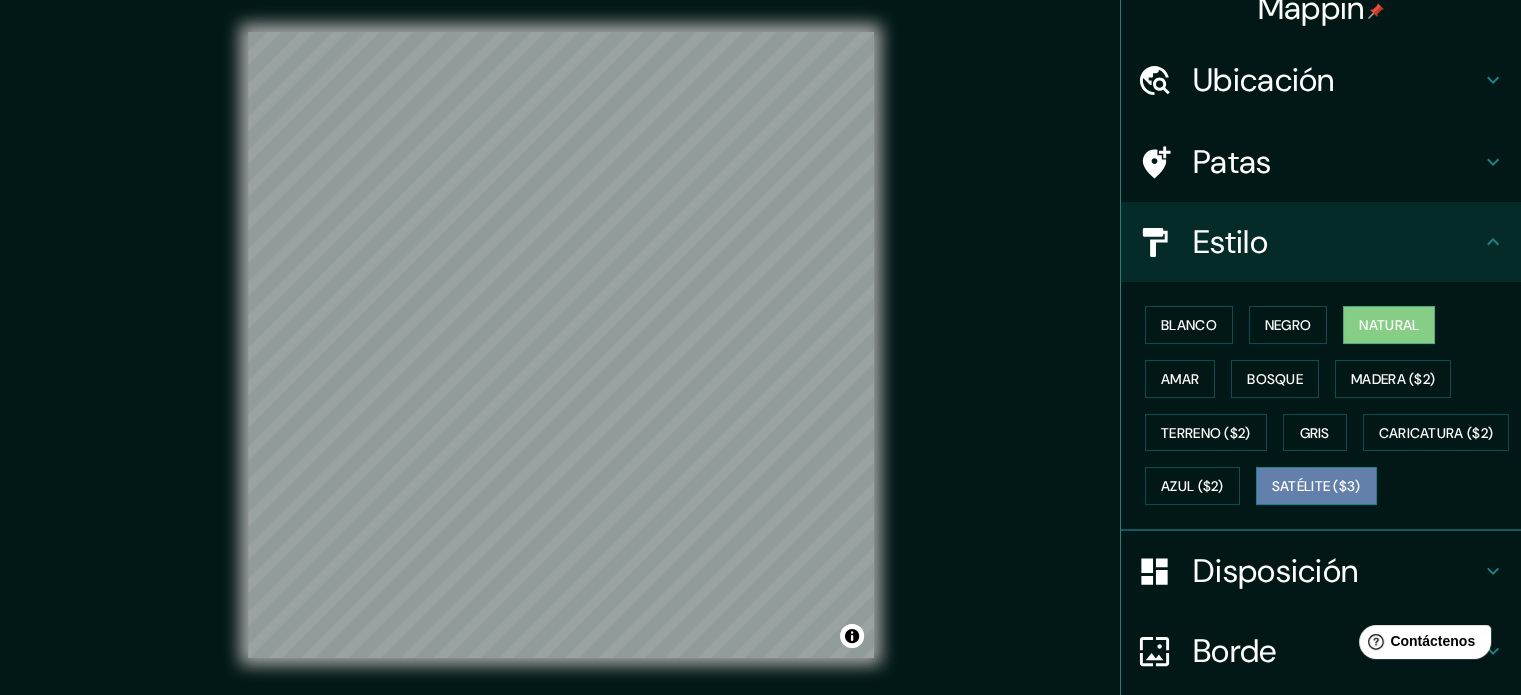 click on "Satélite ($3)" at bounding box center [1316, 487] 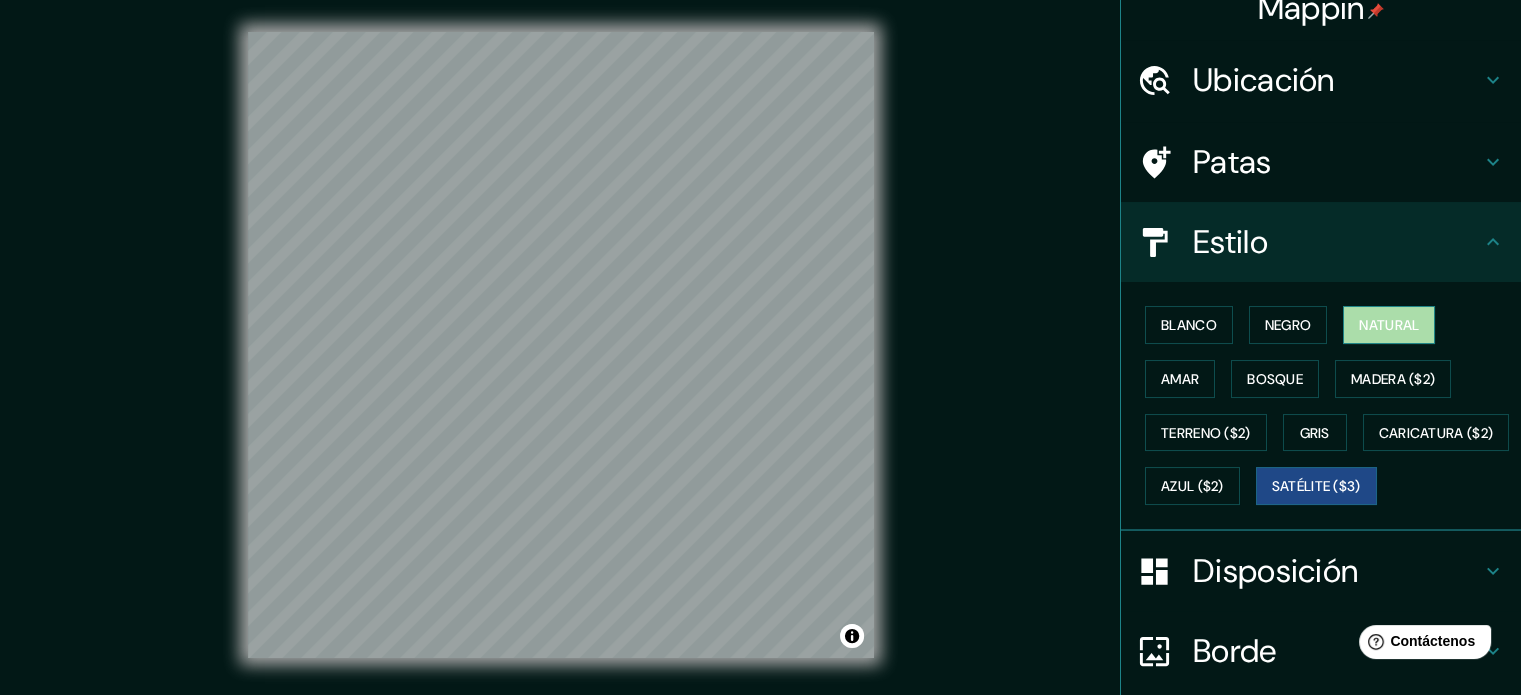 click on "Natural" at bounding box center (1389, 325) 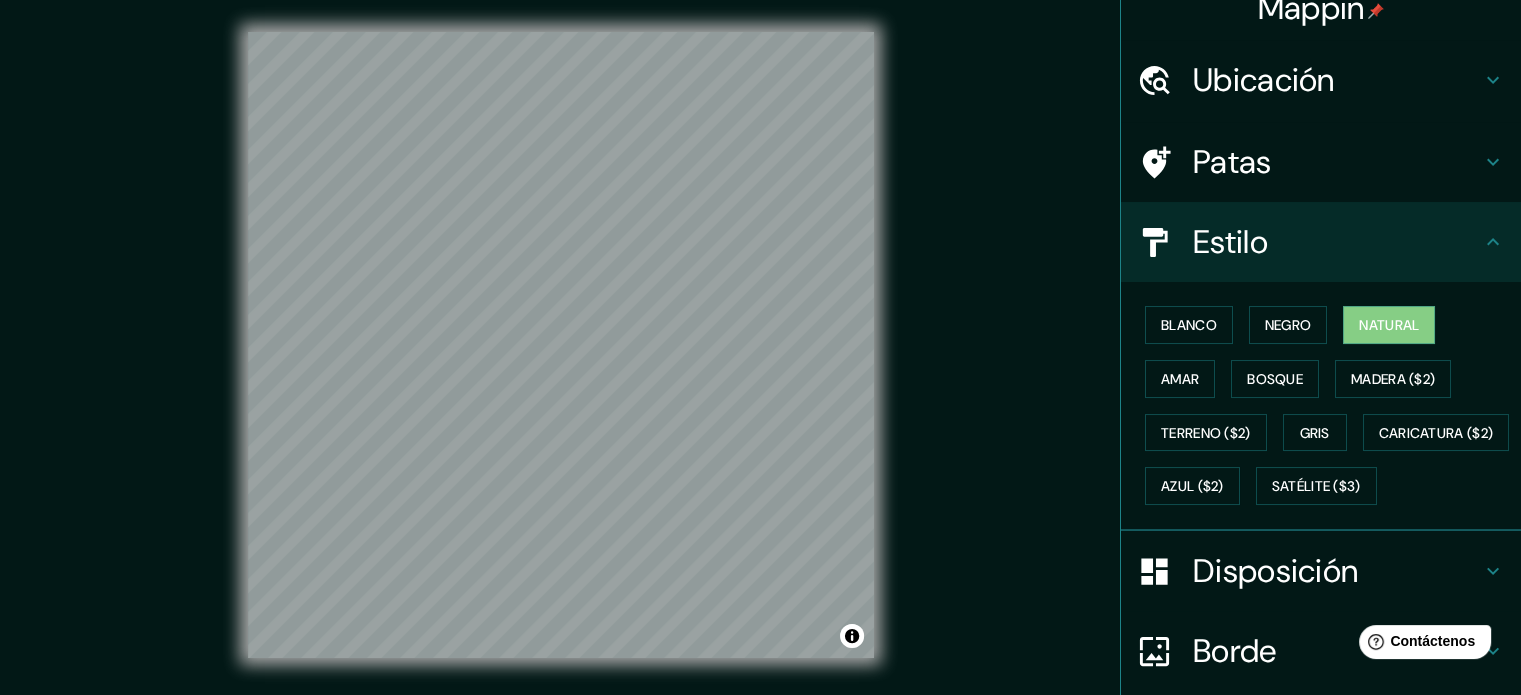 click on "Patas" at bounding box center [1337, 80] 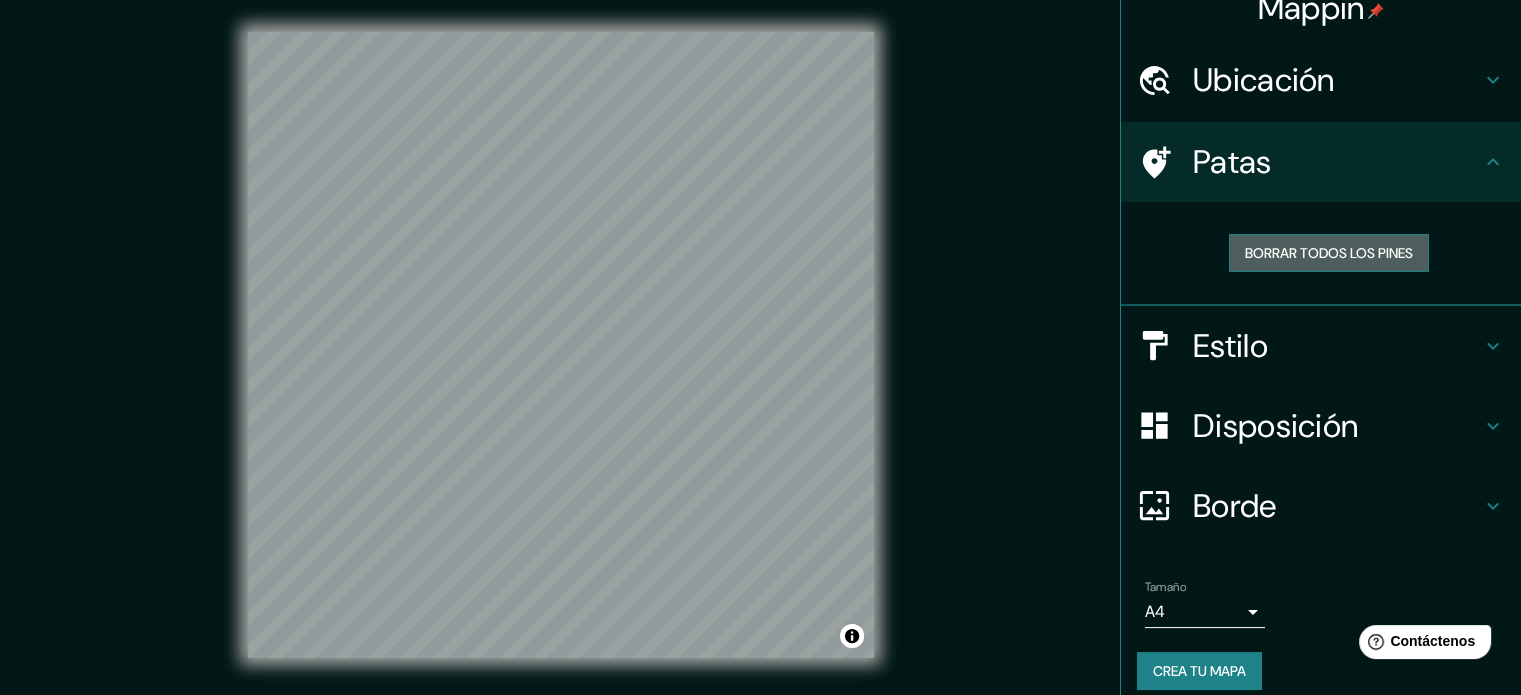 click on "Borrar todos los pines" at bounding box center [1329, 253] 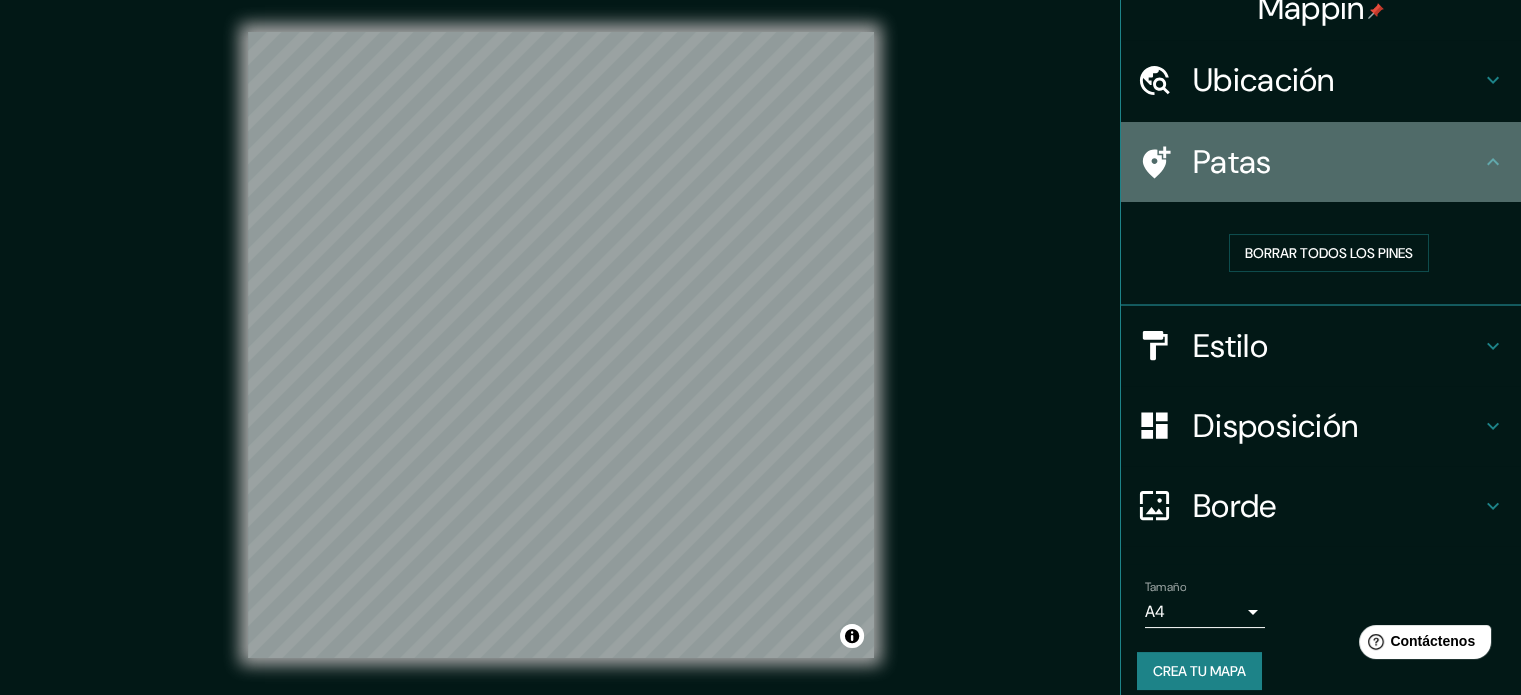 click on "Patas" at bounding box center (1321, 162) 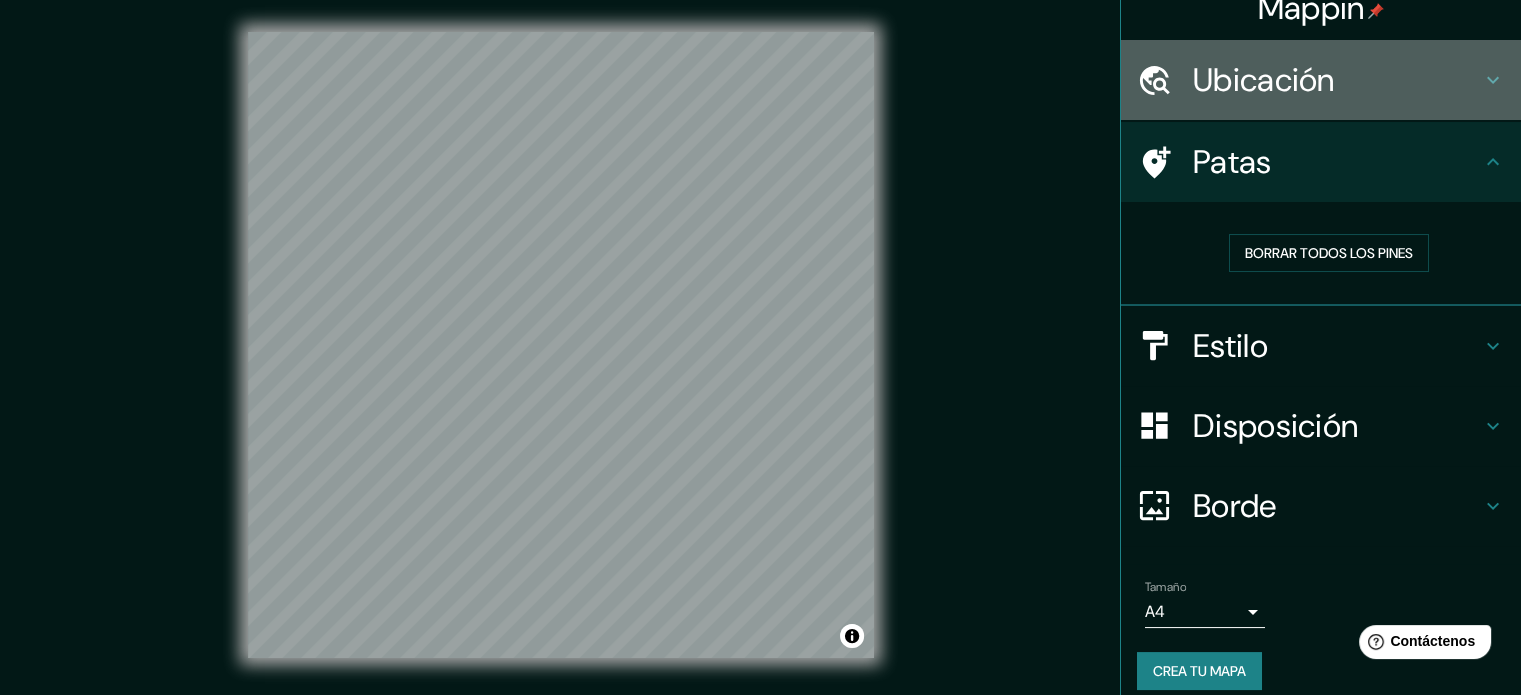 click on "Ubicación" at bounding box center [1264, 80] 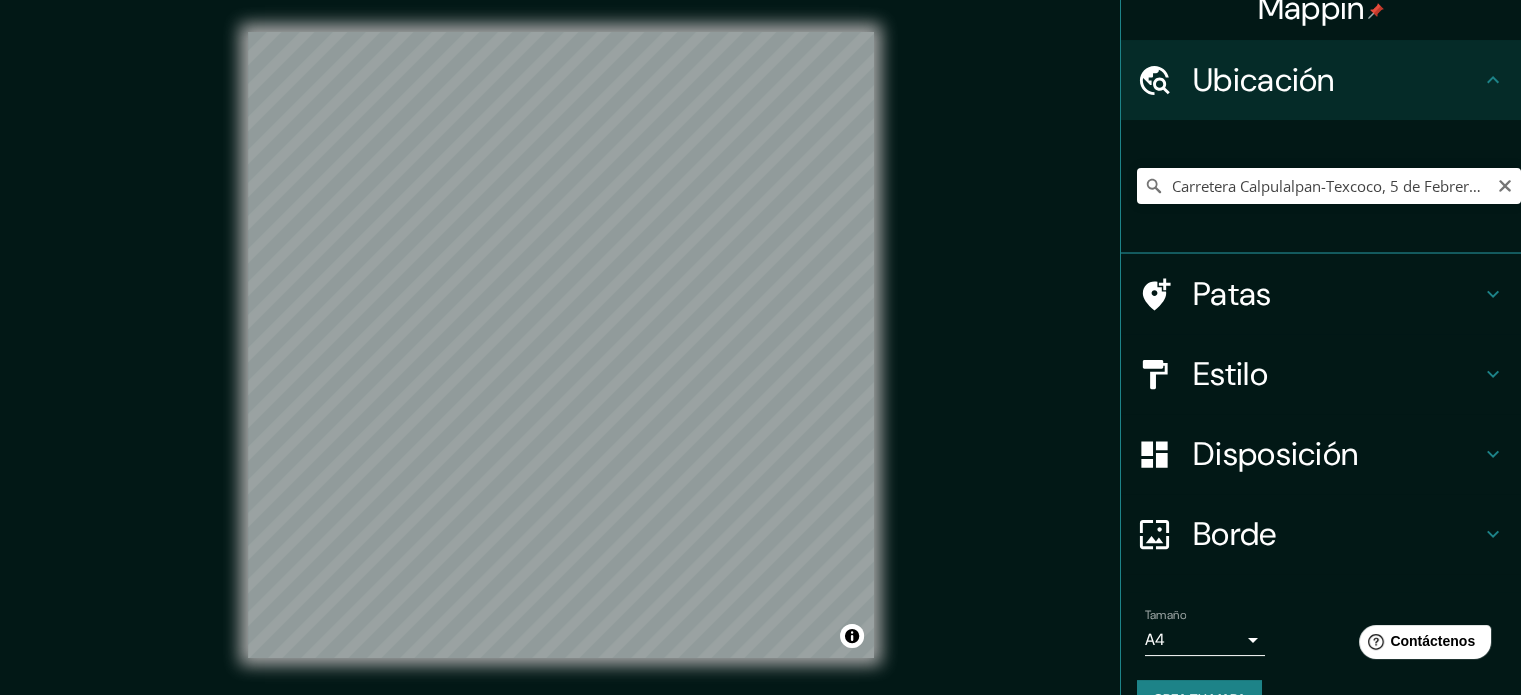 scroll, scrollTop: 69, scrollLeft: 0, axis: vertical 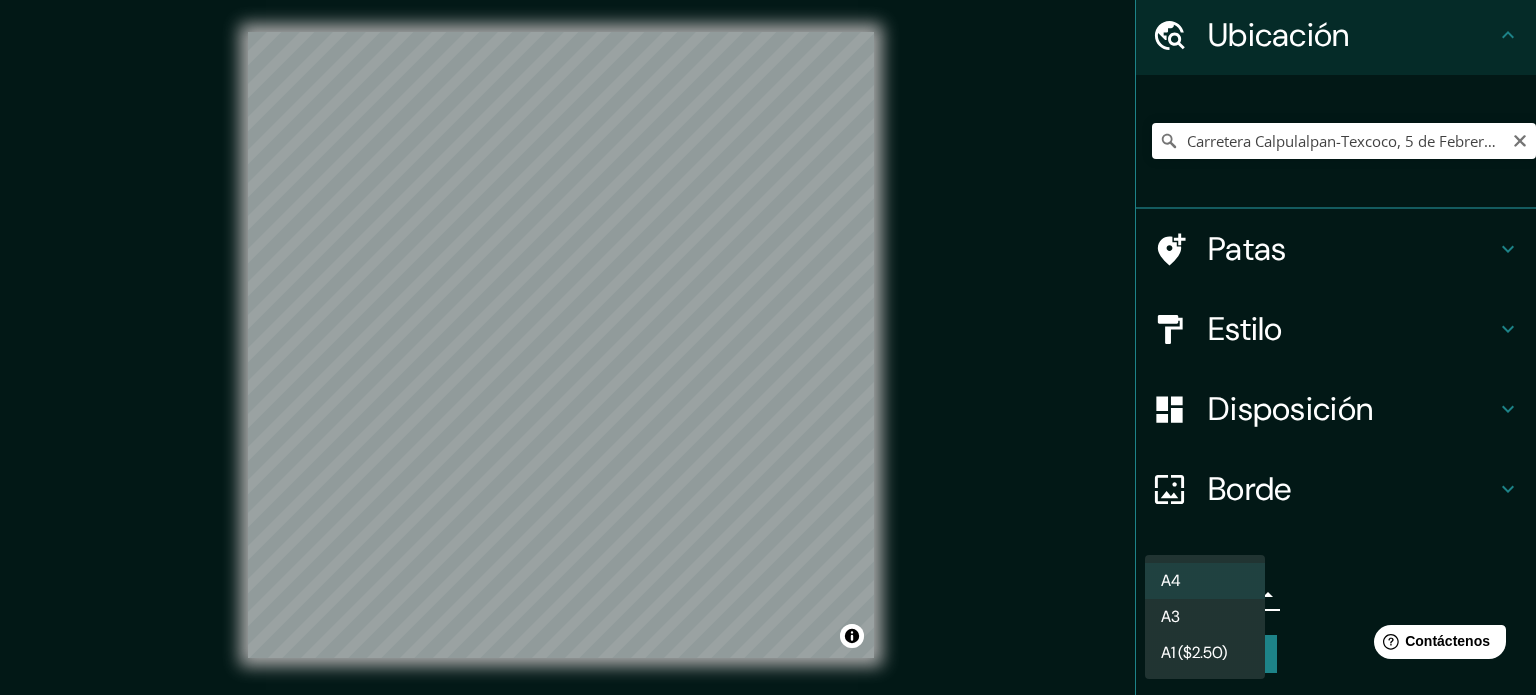 click on "Mappin Ubicación Carretera Calpulalpan-Texcoco, 5 de Febrero Km 23.6, Xala, [POSTAL_CODE] Texcoco de Mora, Méx. Calle 5 de febrero 56216 Texcoco, Estado de México, México Calle 5 de febrero 56217 Santiaguito, Estado de México, México Calle 5 de febrero 56208 San Miguel Tocuila, Estado de México, México Calle 5 de febrero 56304 Atenco, Estado de México, México Santa María Tulantongo Estado de México, [POSTAL_CODE], México Patas Estilo Disposición Borde Elige un borde.  Consejo  : puedes opacar las capas del marco para crear efectos geniales. Ninguno Simple Transparente Elegante Tamaño A4 single Crea tu mapa © Mapbox   © OpenStreetMap   Improve this map Si tiene algún problema, sugerencia o inquietud, envíe un correo electrónico a  help@mappin.pro  .   . . Texto original Valora esta traducción Tu opinión servirá para ayudar a mejorar el Traductor de Google A4 A3 A1 ($2.50)" at bounding box center (768, 347) 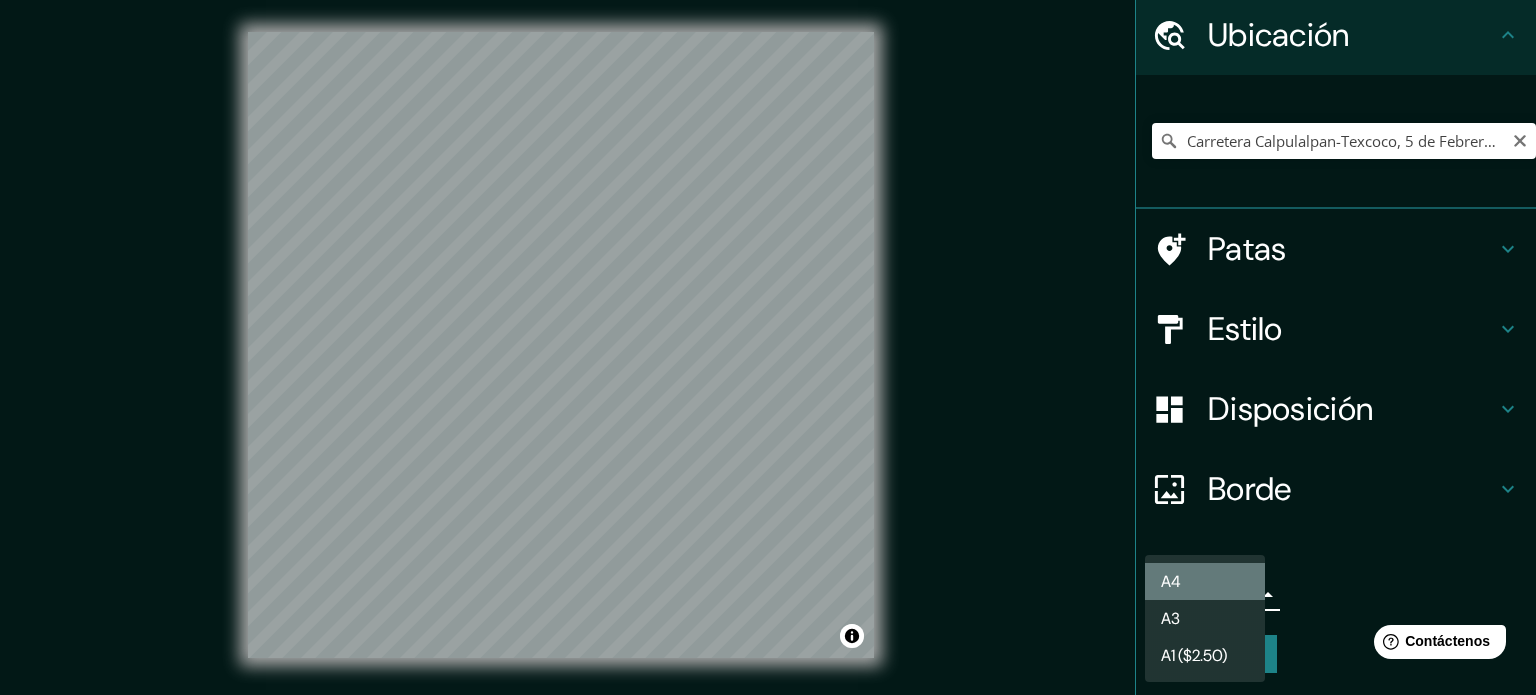 click on "A4" at bounding box center (1205, 581) 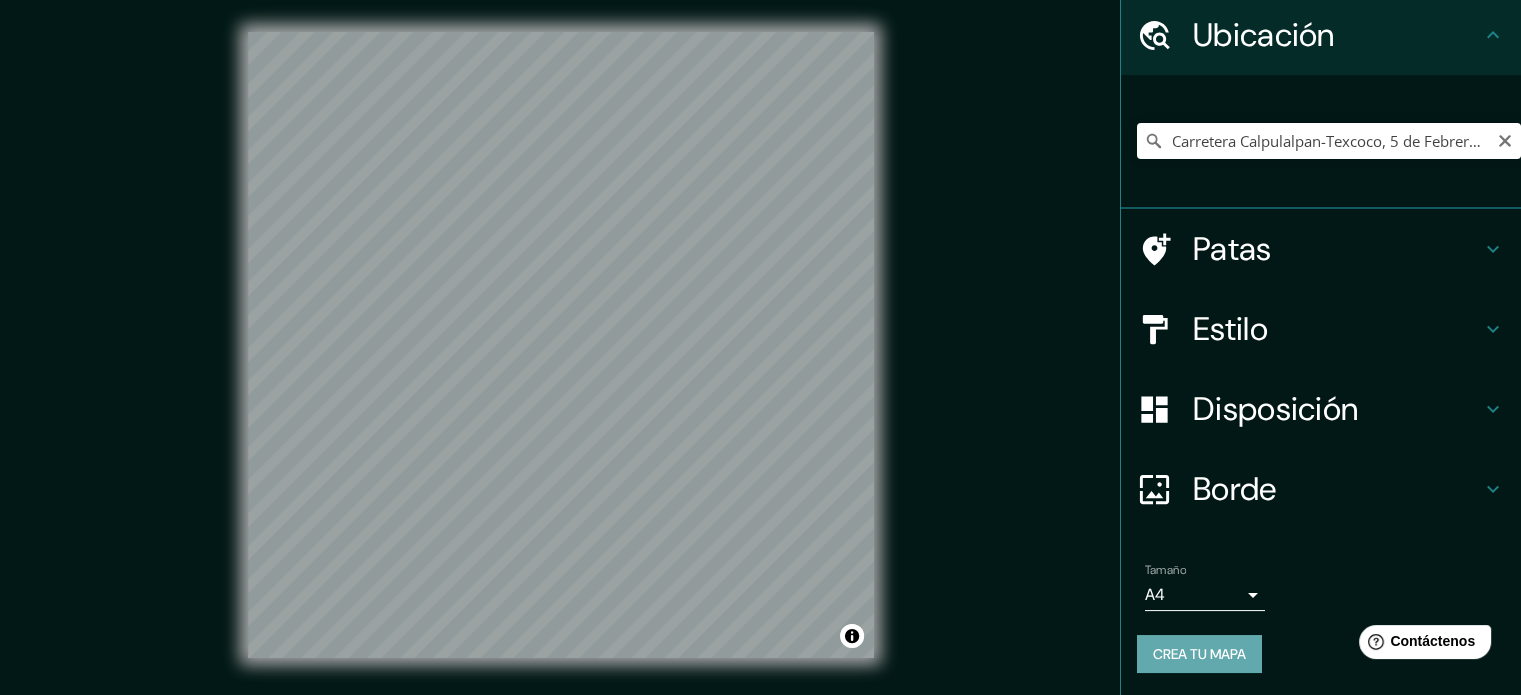 click on "Crea tu mapa" at bounding box center (1199, 654) 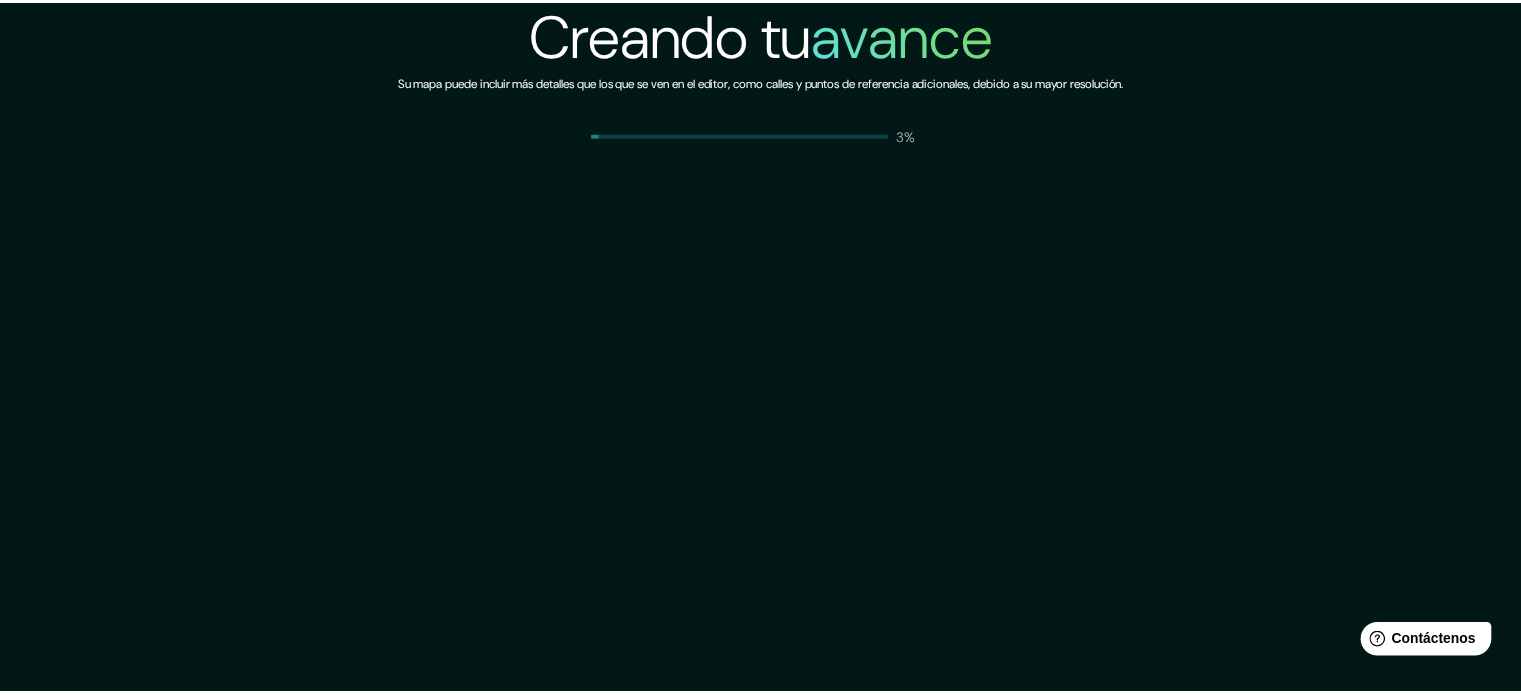 scroll, scrollTop: 0, scrollLeft: 0, axis: both 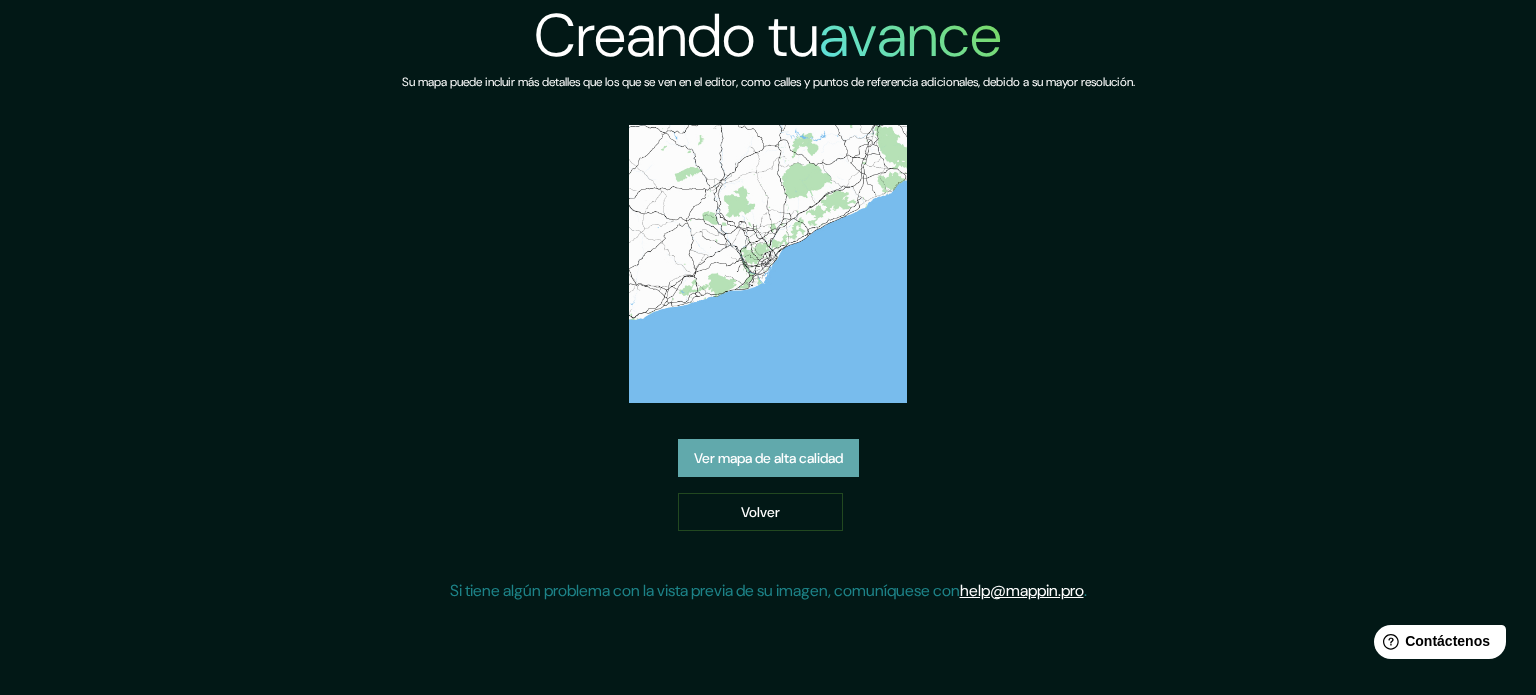 click on "Ver mapa de alta calidad" at bounding box center (768, 458) 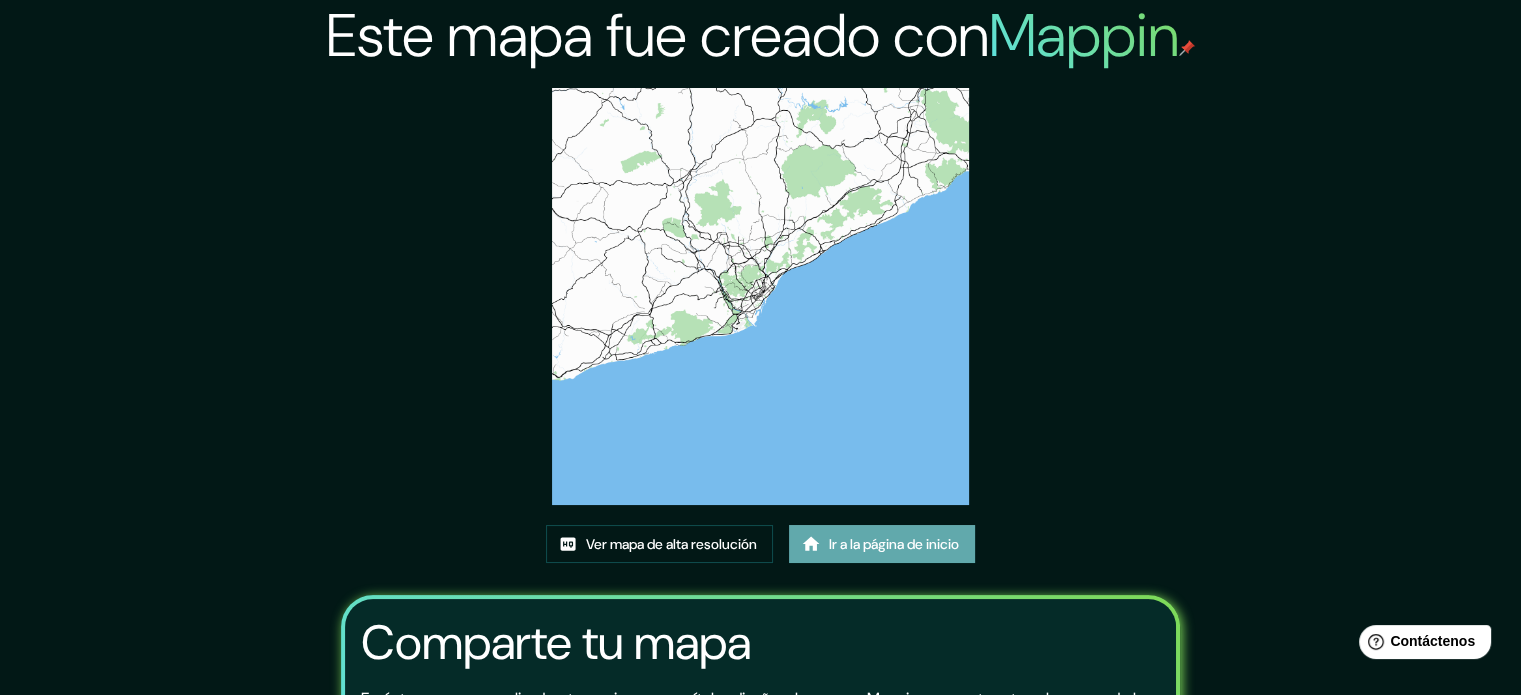 click on "Ir a la página de inicio" at bounding box center (894, 544) 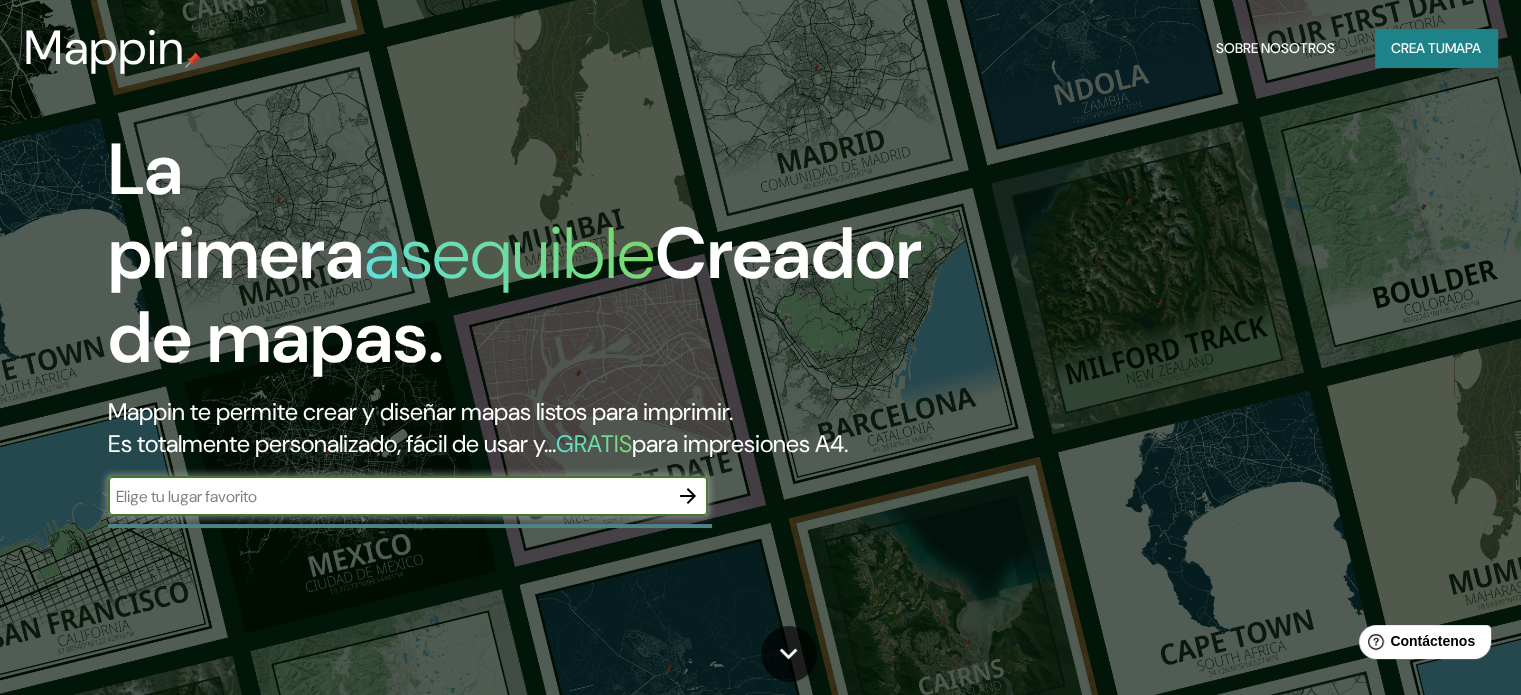click at bounding box center [388, 496] 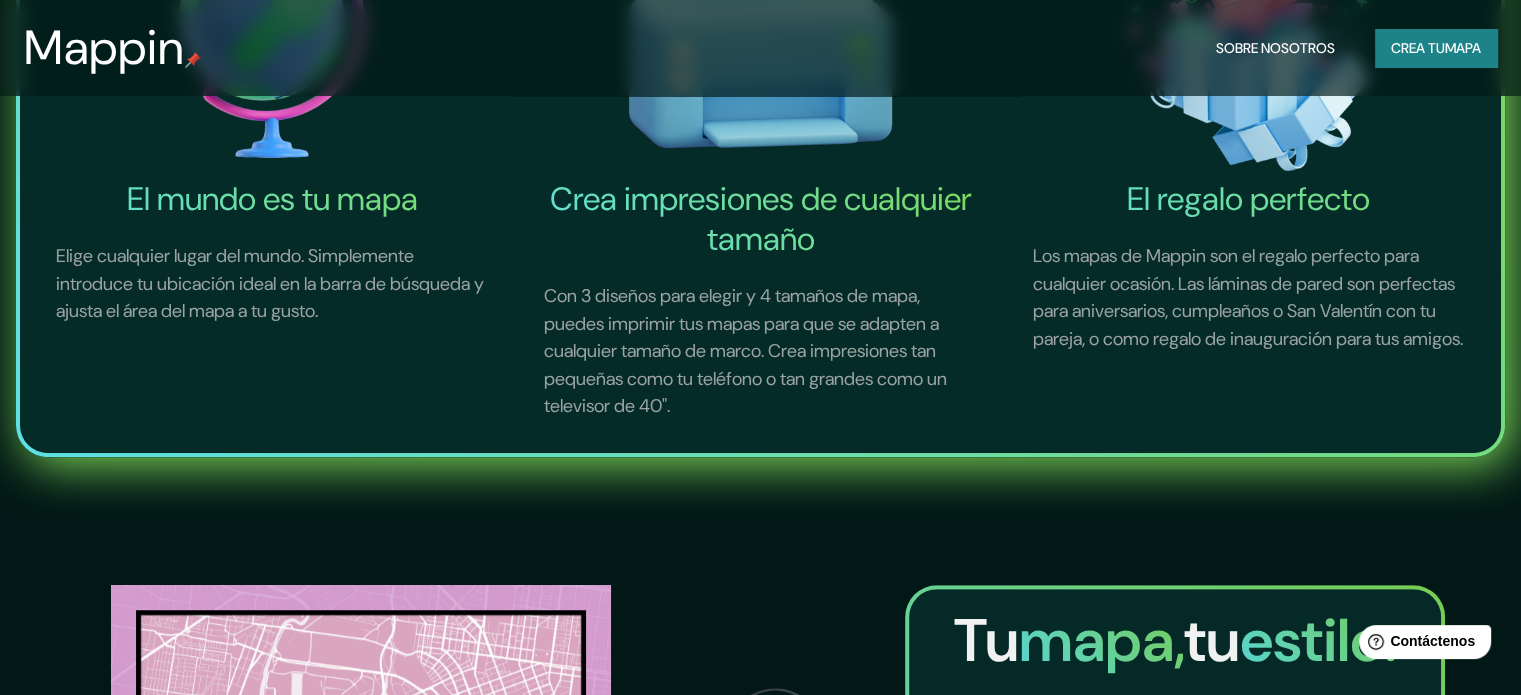 scroll, scrollTop: 888, scrollLeft: 0, axis: vertical 